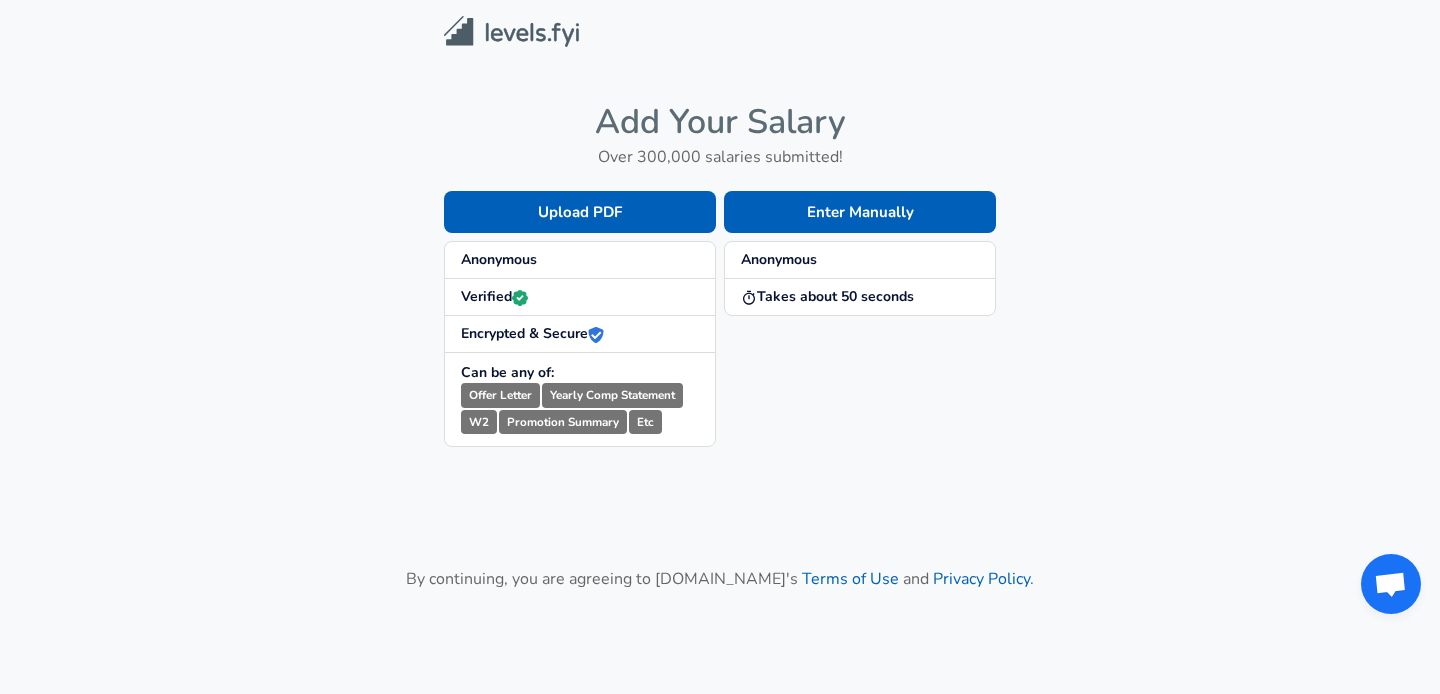scroll, scrollTop: 0, scrollLeft: 0, axis: both 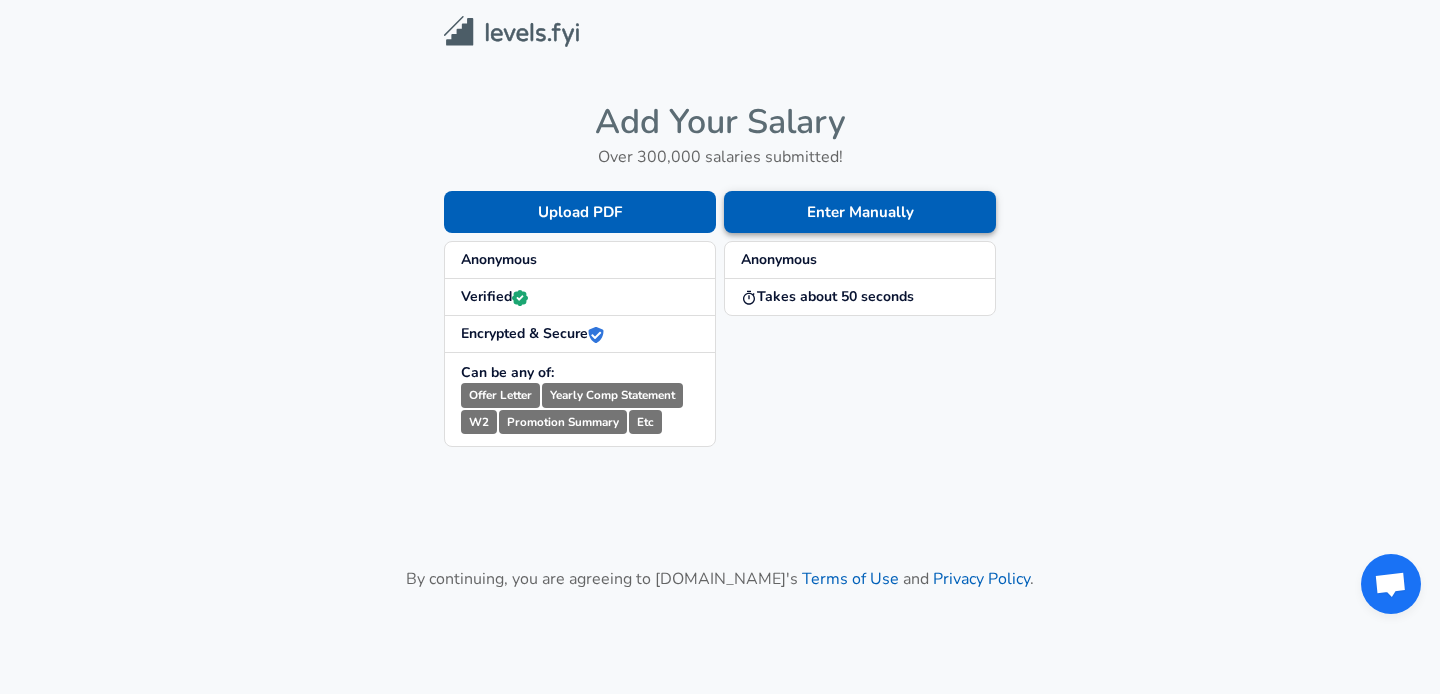 click on "Enter Manually" at bounding box center (860, 212) 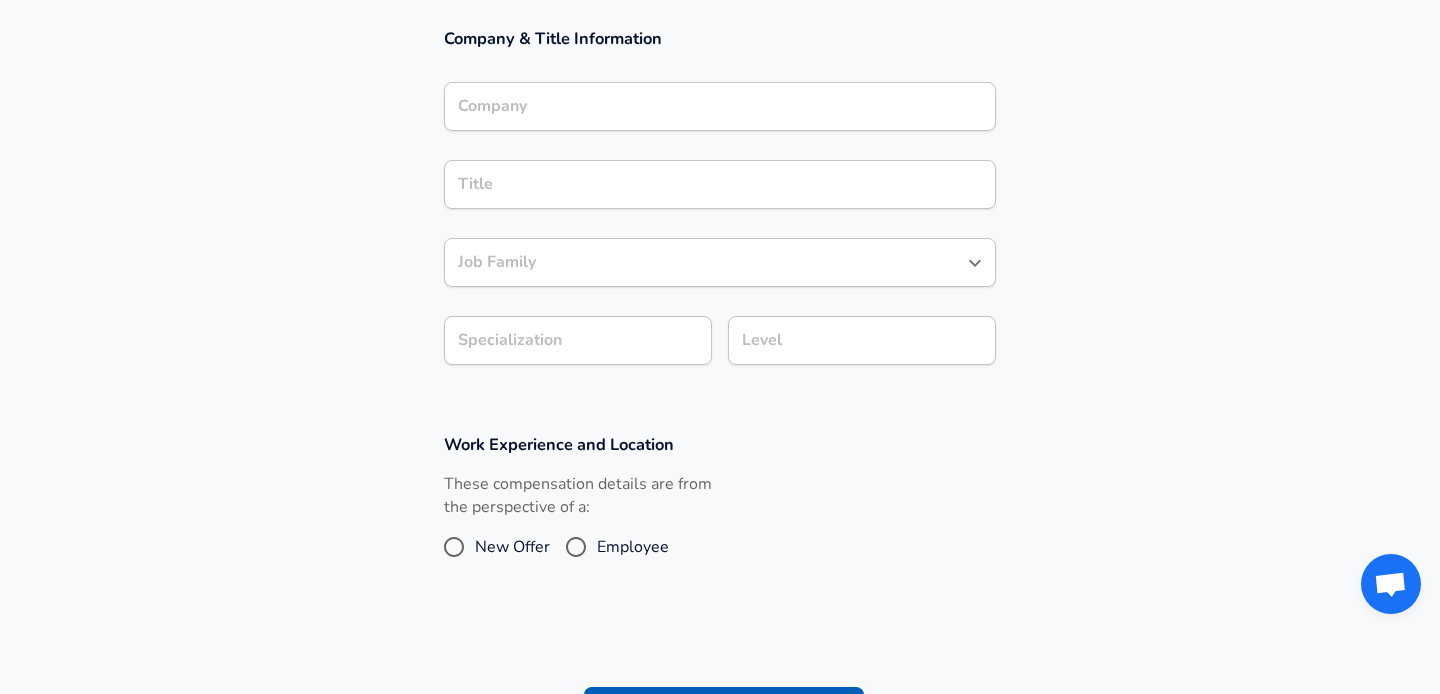 scroll, scrollTop: 831, scrollLeft: 0, axis: vertical 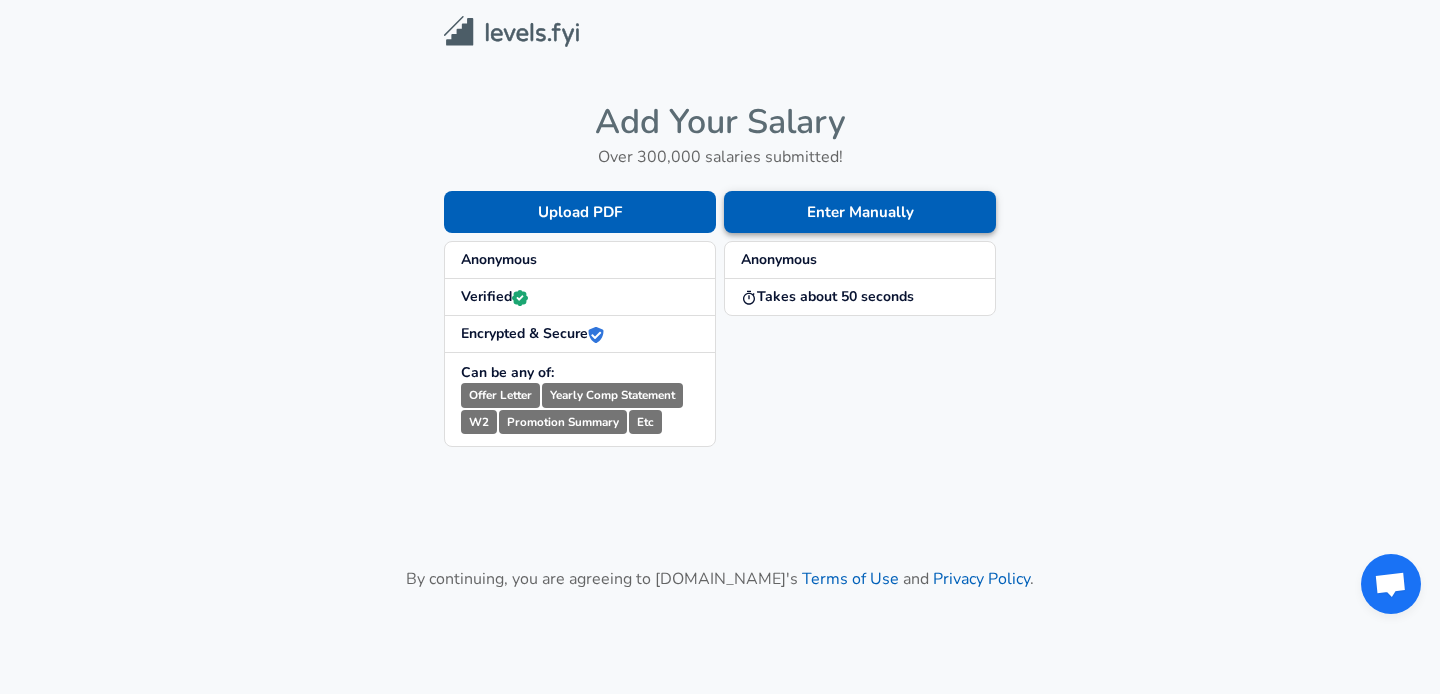 click on "Enter Manually" at bounding box center [860, 212] 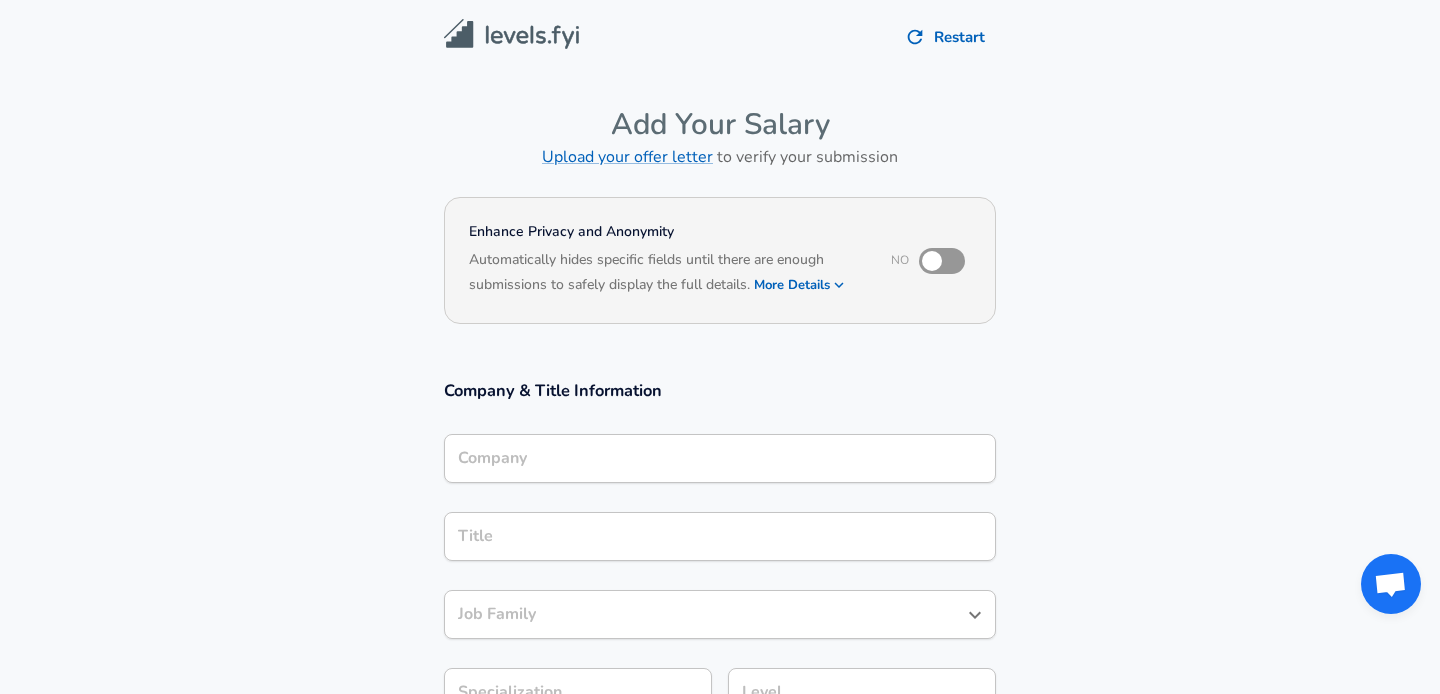 click at bounding box center (932, 261) 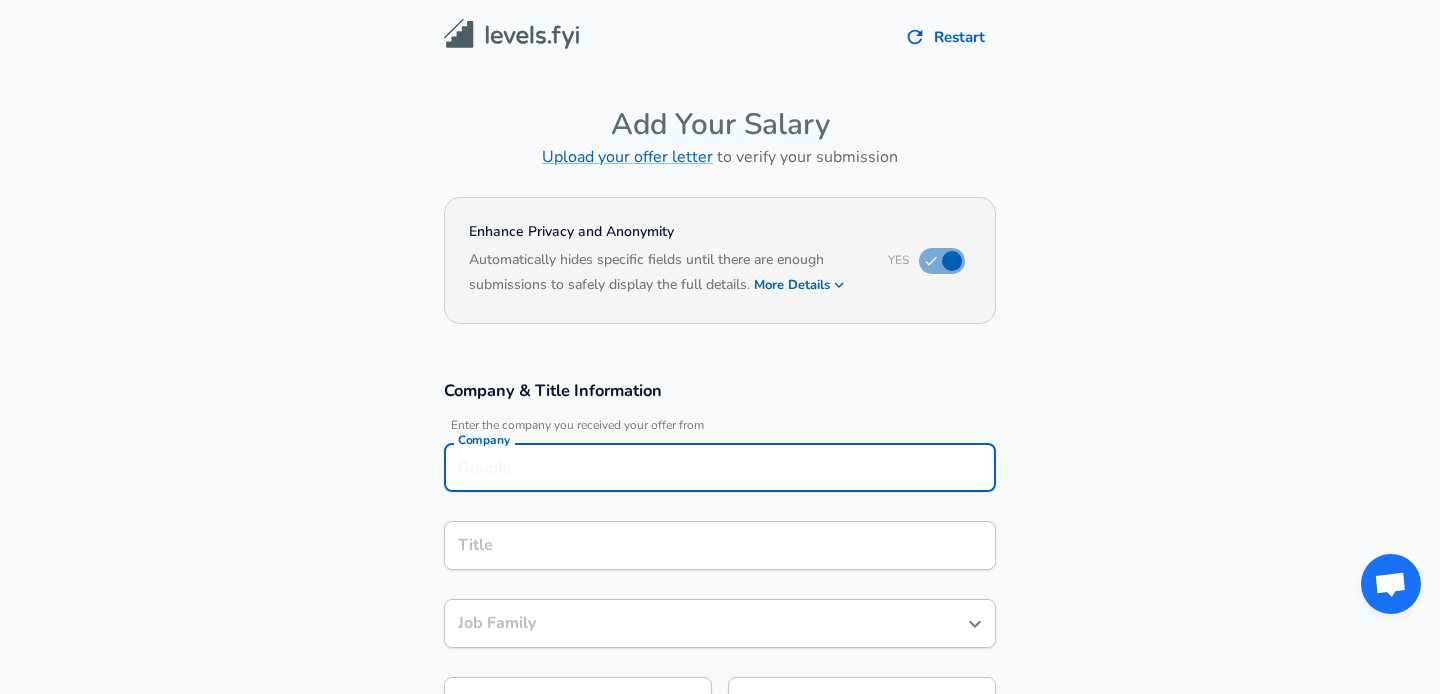 scroll, scrollTop: 20, scrollLeft: 0, axis: vertical 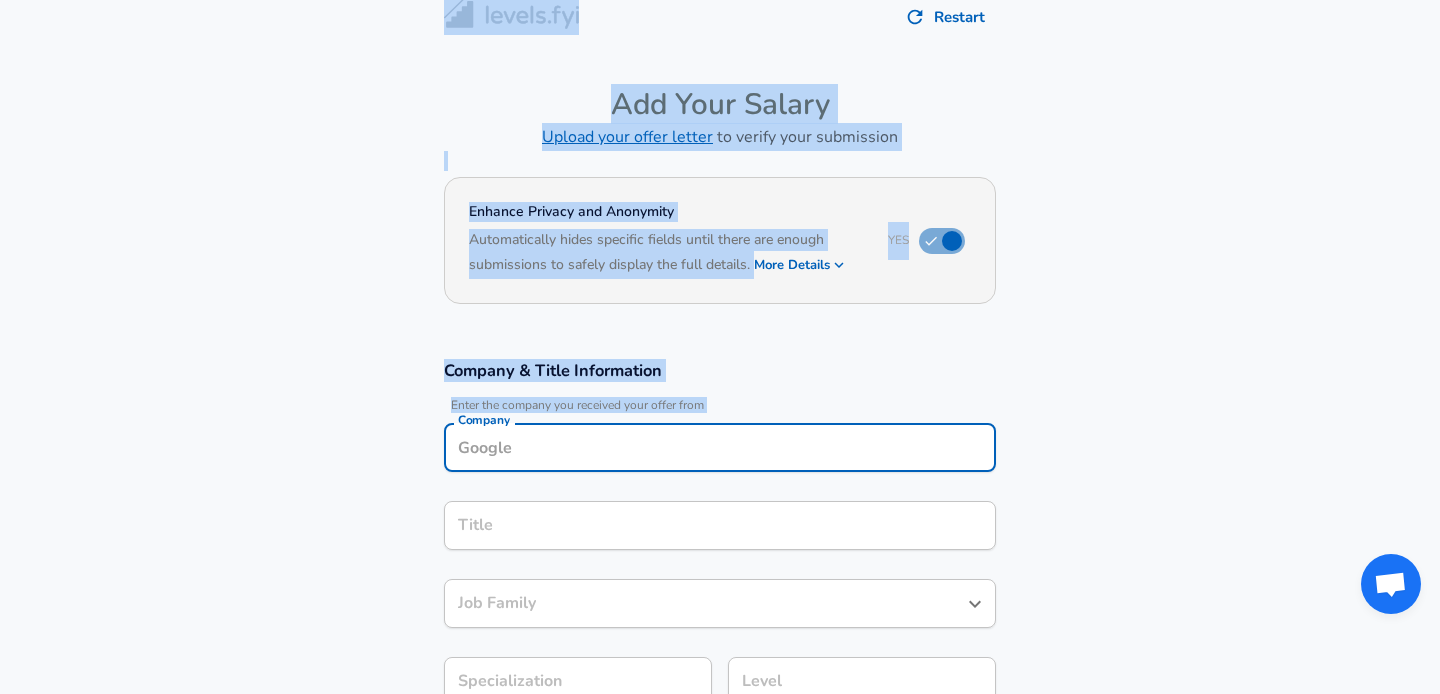 click on "Company" at bounding box center [720, 447] 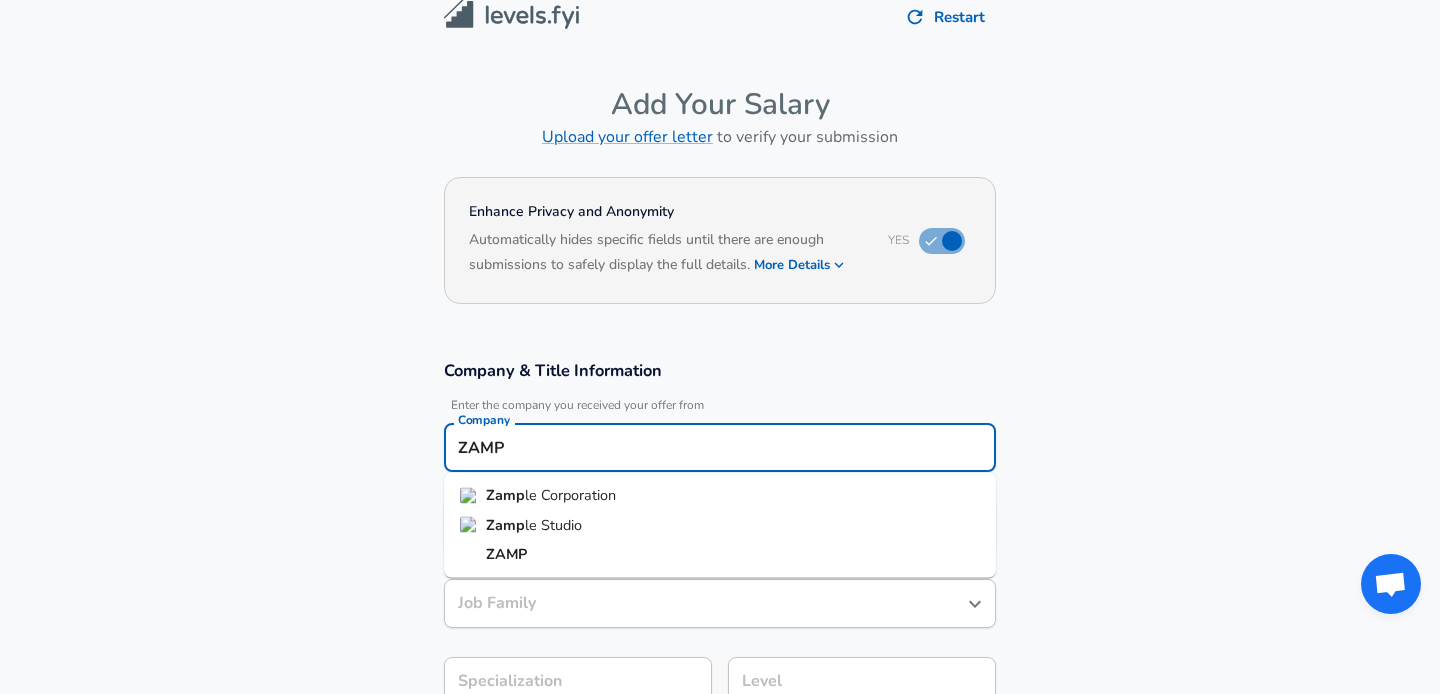 click on "ZAMP" at bounding box center (506, 554) 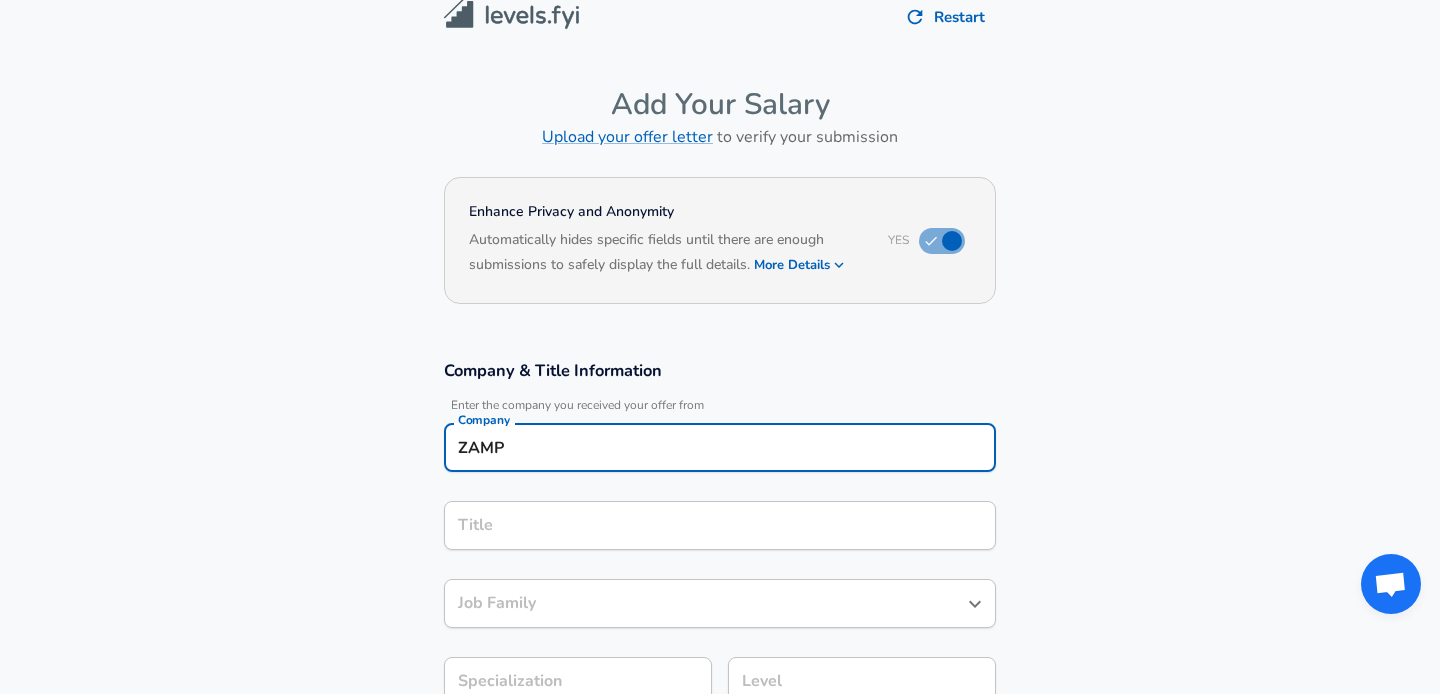 type on "ZAMP" 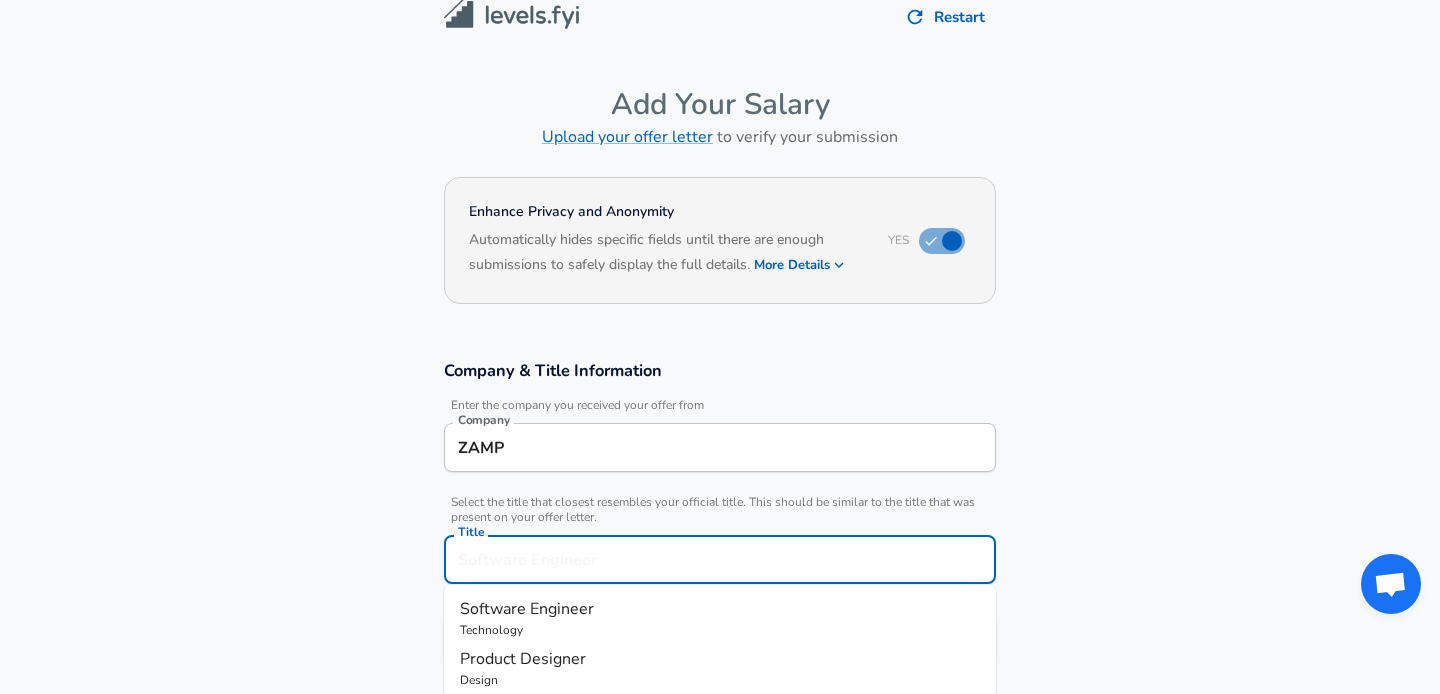 scroll, scrollTop: 60, scrollLeft: 0, axis: vertical 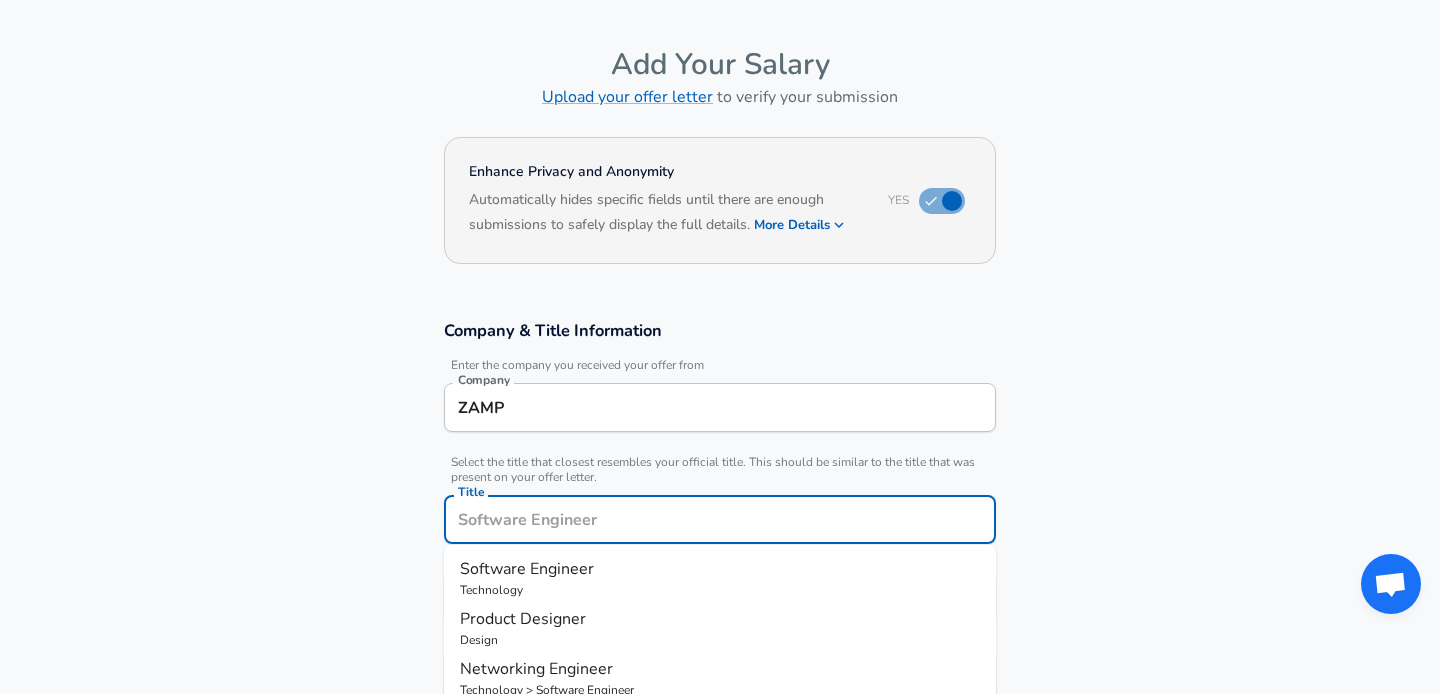 click on "Title" at bounding box center [720, 519] 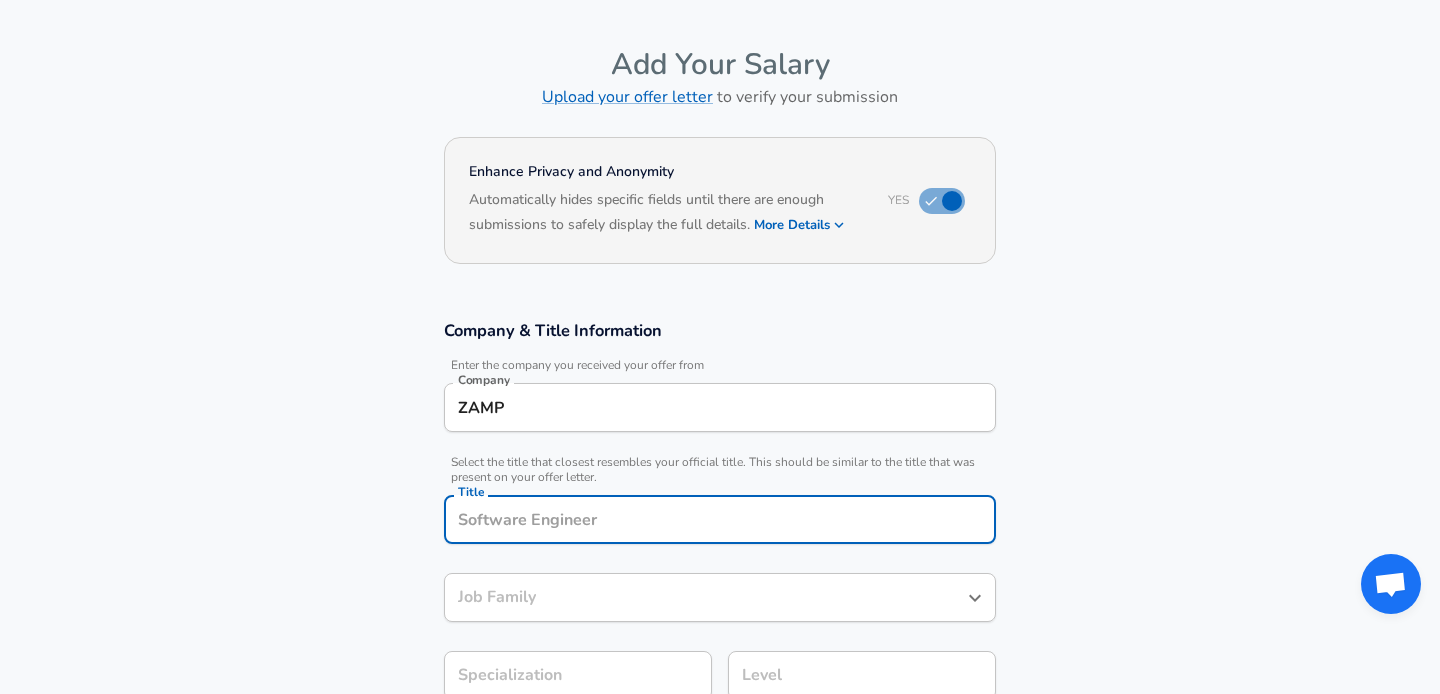 click on "Title" at bounding box center [720, 519] 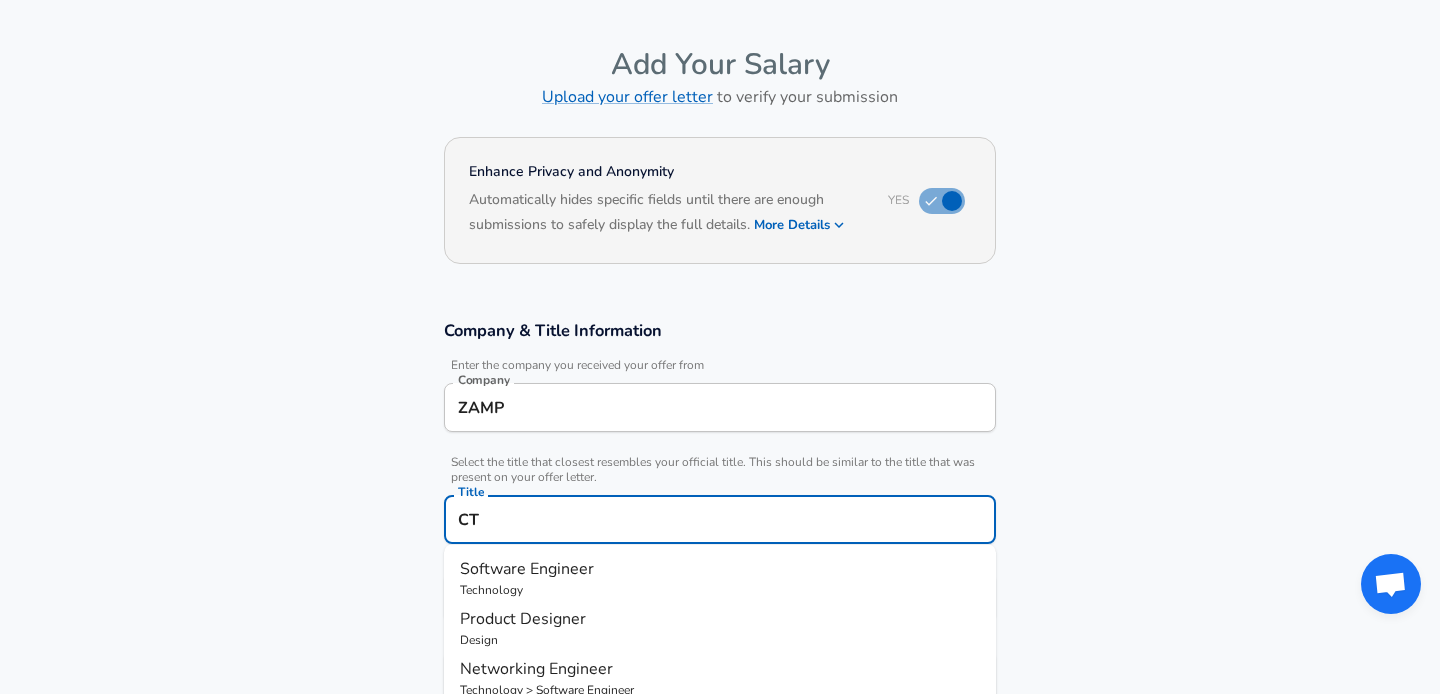 type on "CTO" 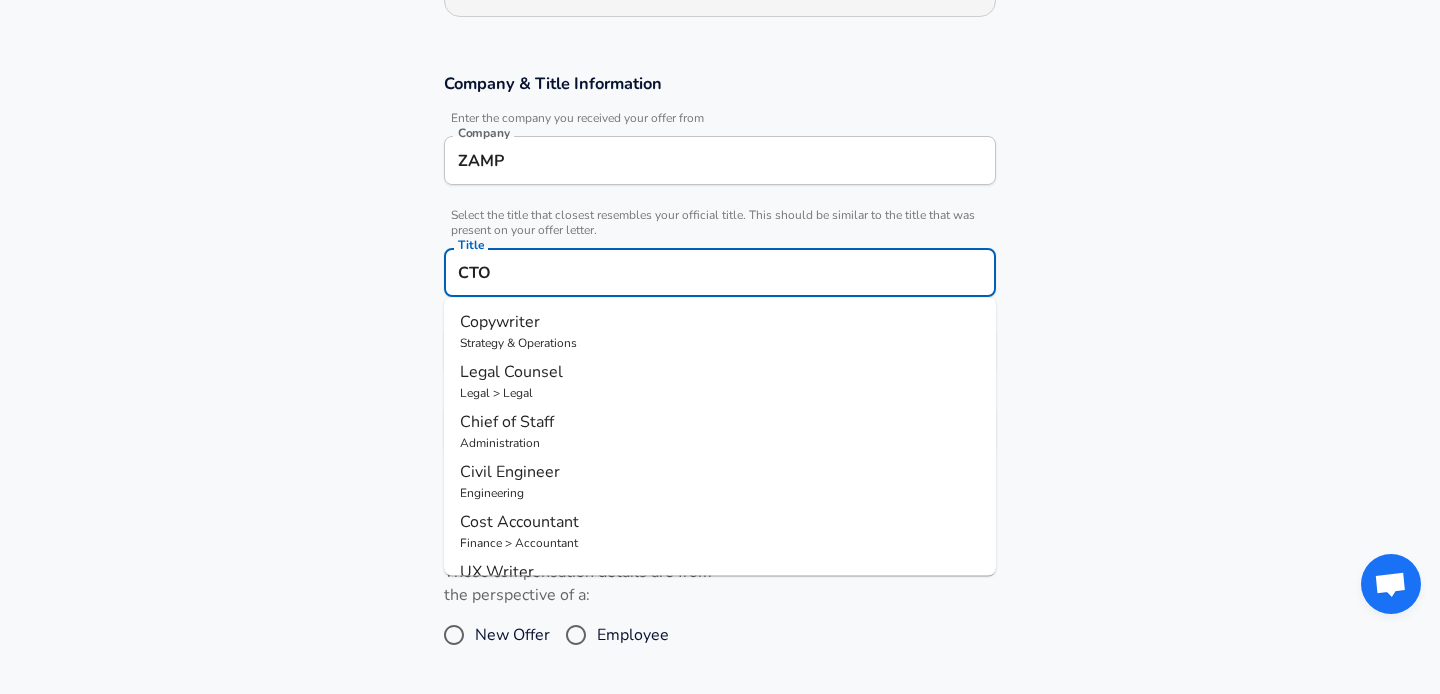 scroll, scrollTop: 308, scrollLeft: 0, axis: vertical 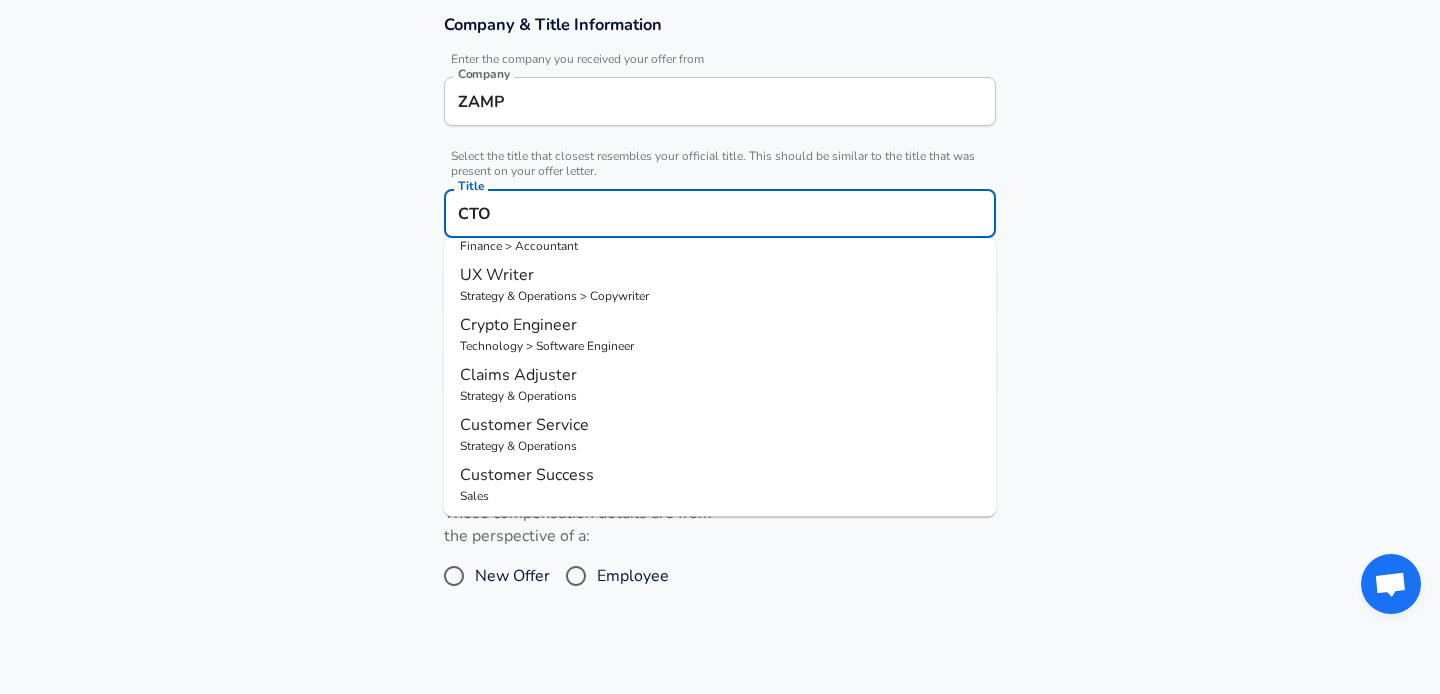 drag, startPoint x: 514, startPoint y: 211, endPoint x: 327, endPoint y: 211, distance: 187 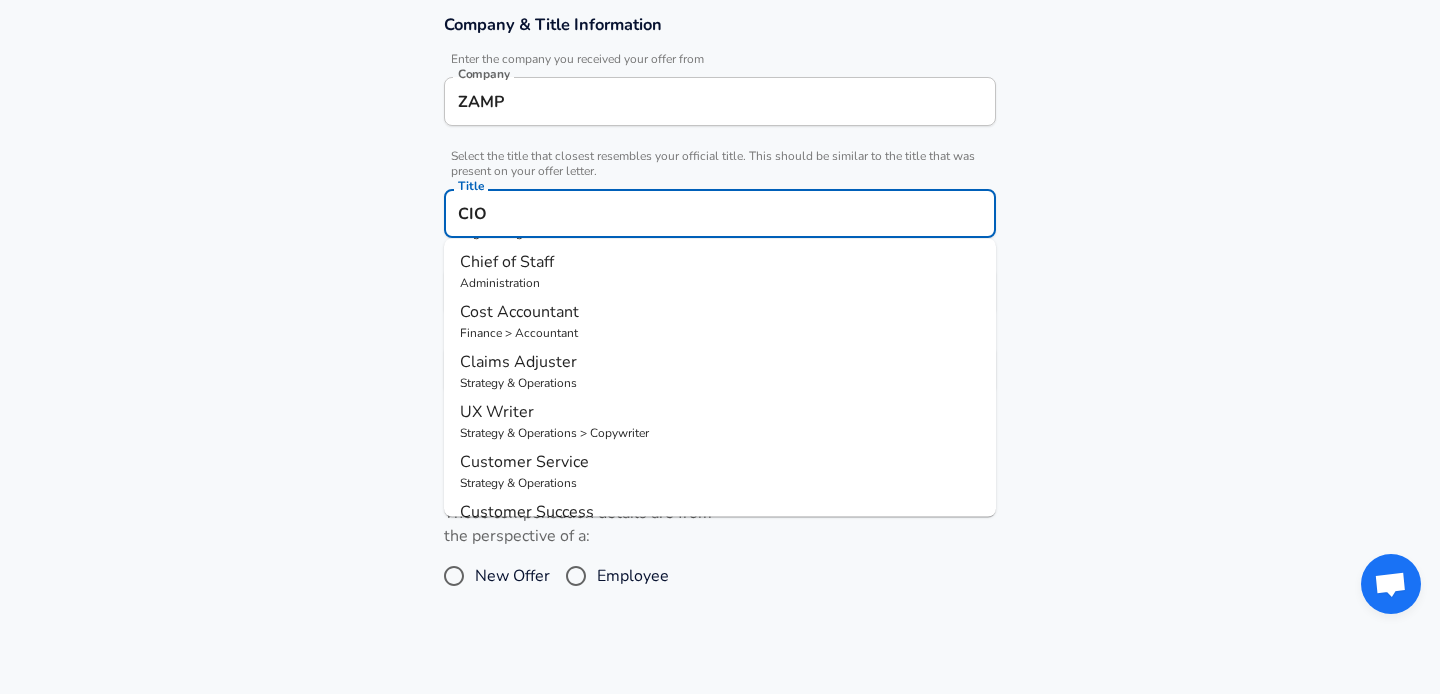 scroll, scrollTop: 238, scrollLeft: 0, axis: vertical 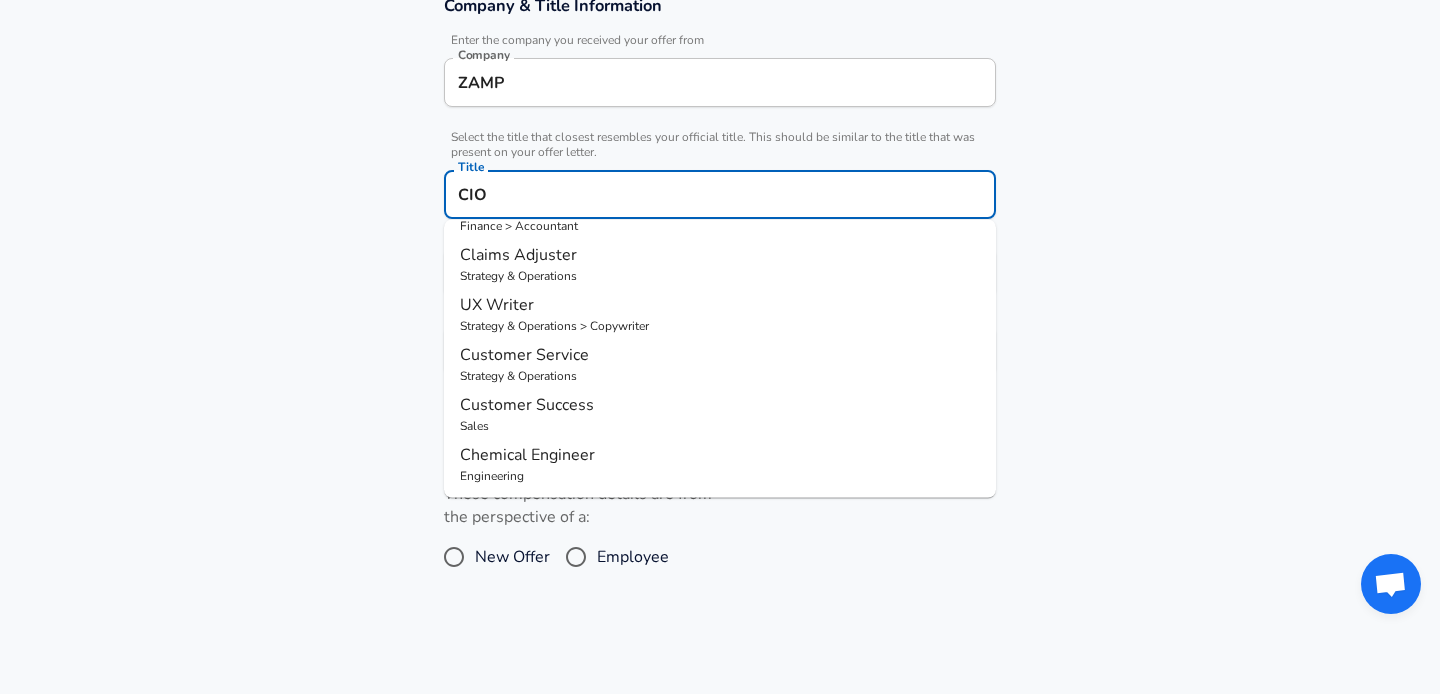 drag, startPoint x: 487, startPoint y: 187, endPoint x: 354, endPoint y: 190, distance: 133.03383 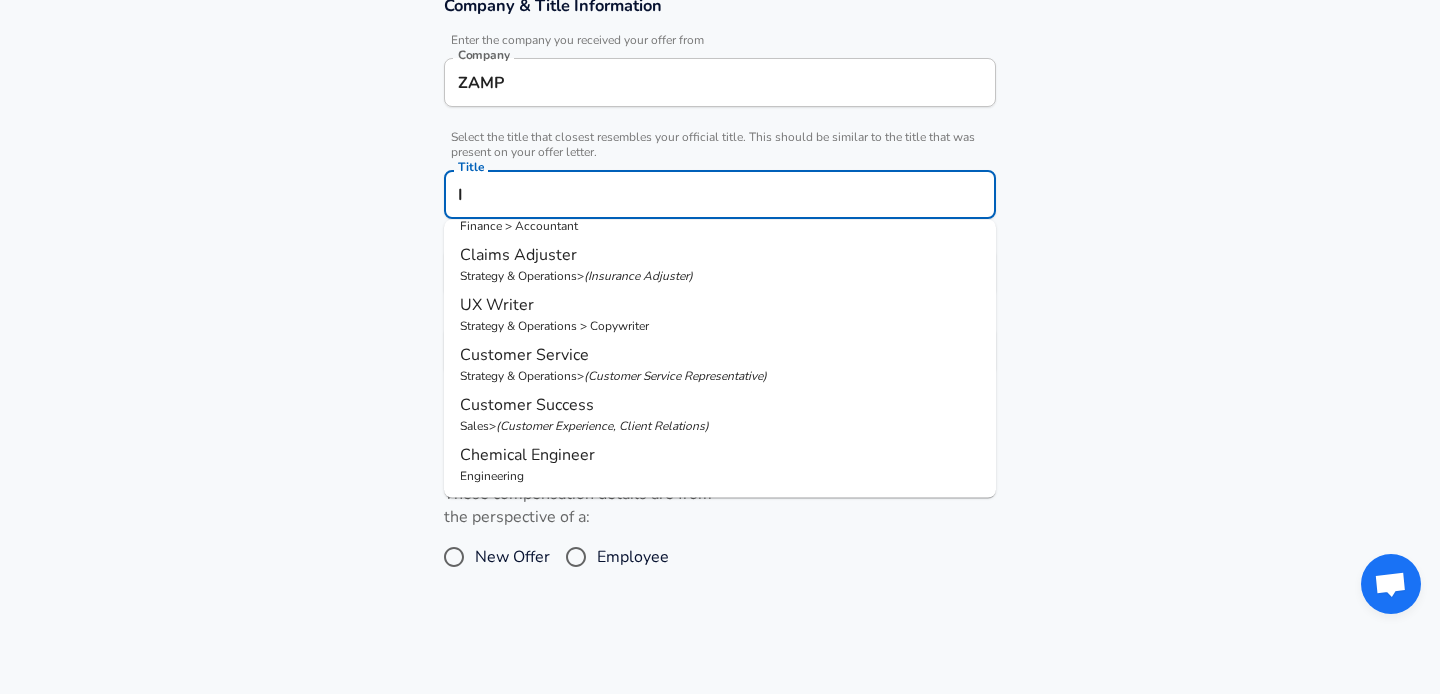 scroll, scrollTop: 0, scrollLeft: 0, axis: both 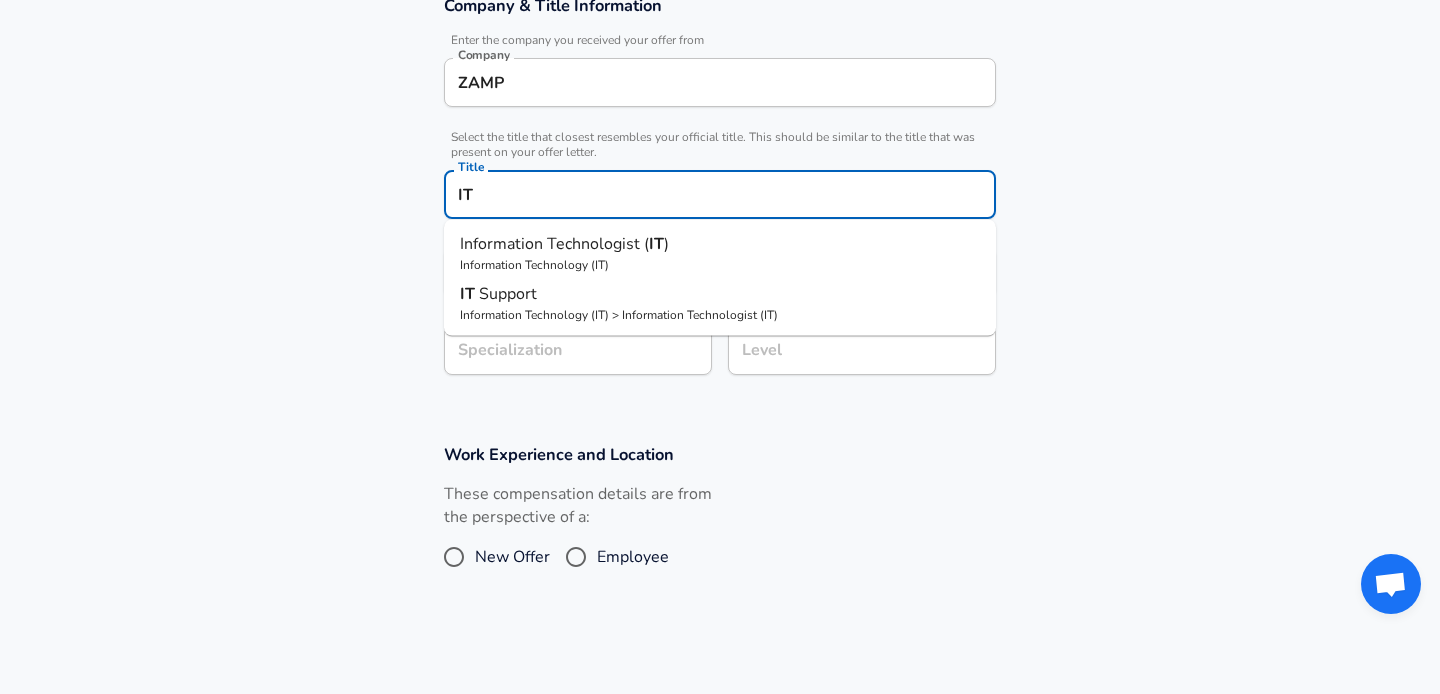 click on "Information Technologist (" at bounding box center [554, 244] 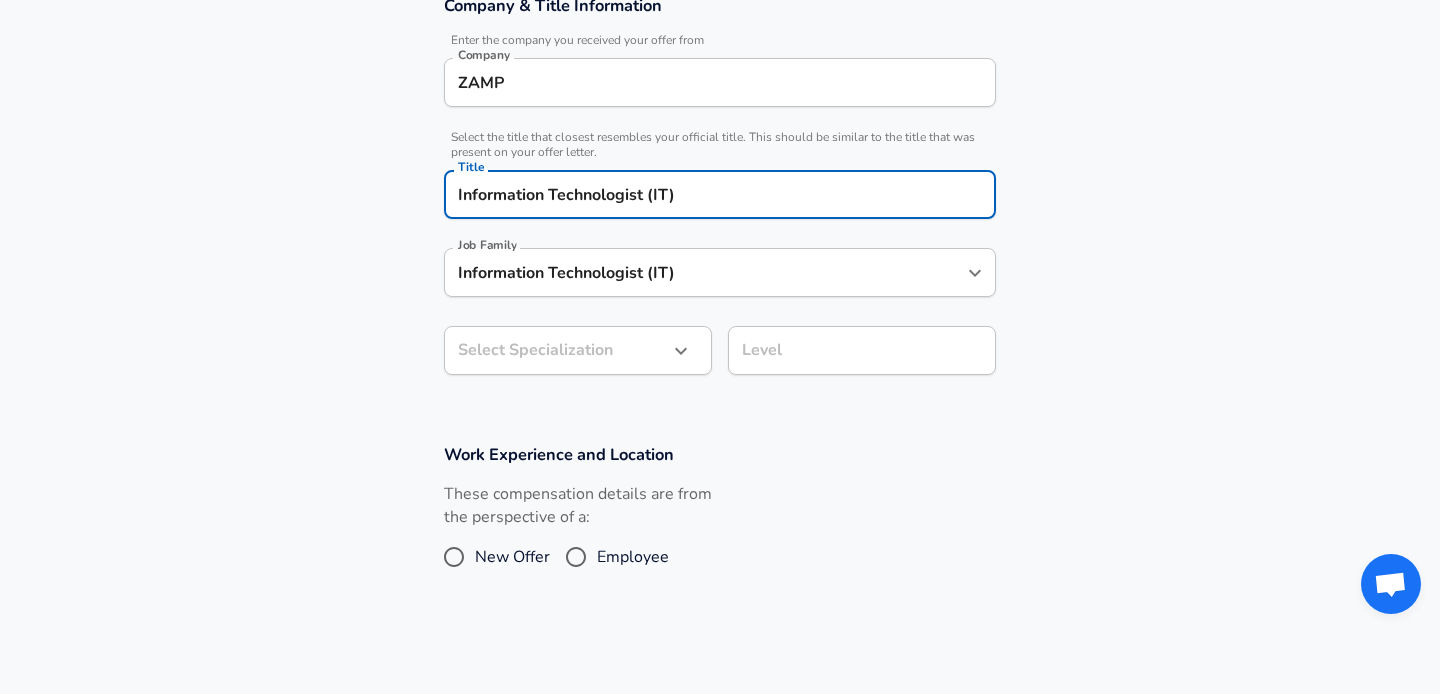 type on "Information Technologist (IT)" 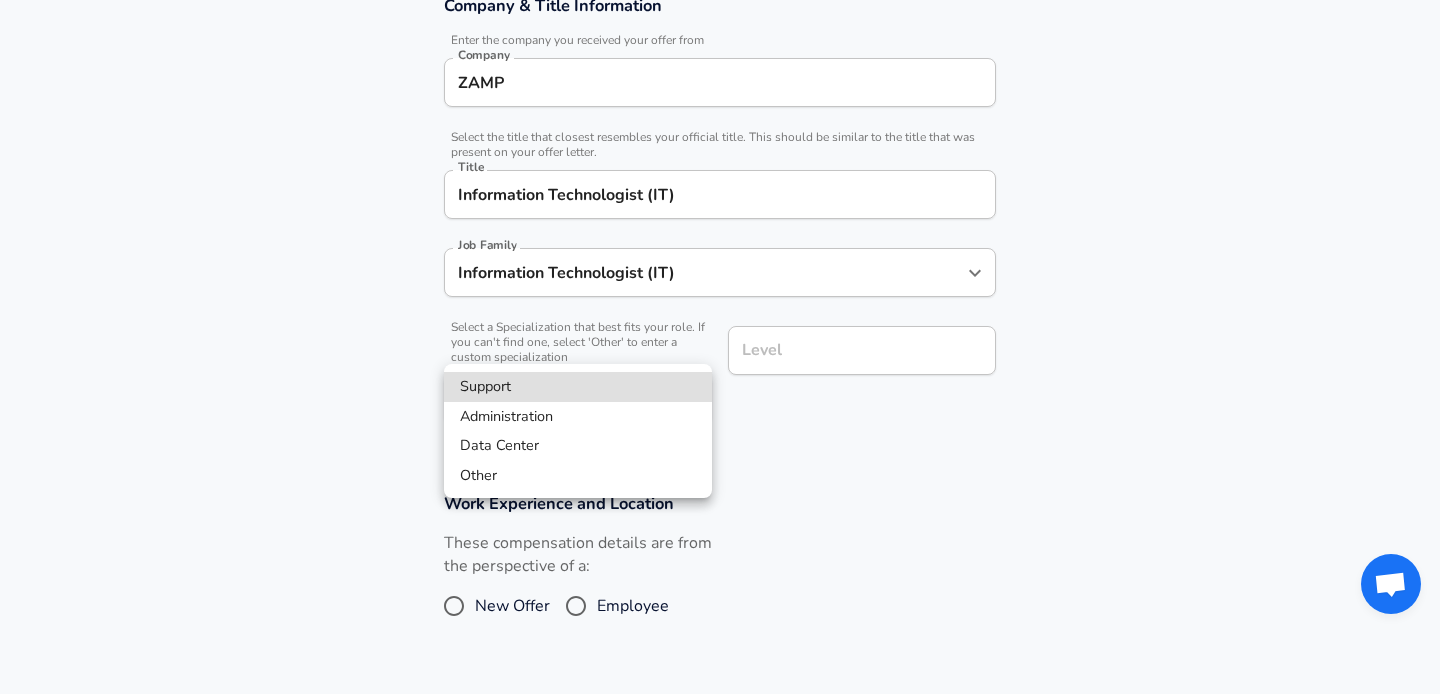 scroll, scrollTop: 445, scrollLeft: 0, axis: vertical 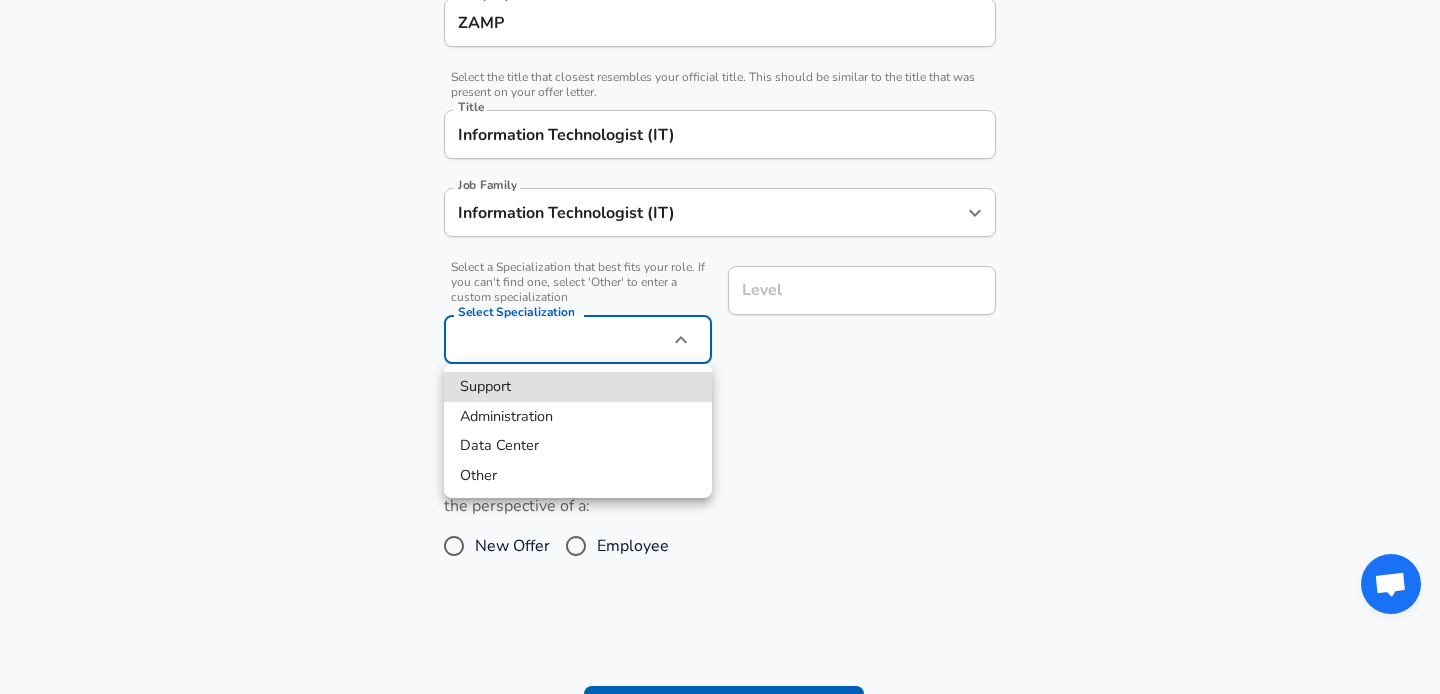 click on "Restart Add Your Salary Upload your offer letter   to verify your submission Enhance Privacy and Anonymity Yes Automatically hides specific fields until there are enough submissions to safely display the full details.   More Details Based on your submission and the data points that we have already collected, we will automatically hide and anonymize specific fields if there aren't enough data points to remain sufficiently anonymous. Company & Title Information   Enter the company you received your offer from Company ZAMP Company   Select the title that closest resembles your official title. This should be similar to the title that was present on your offer letter. Title Information Technologist (IT) Title Job Family Information Technologist (IT) Job Family   Select a Specialization that best fits your role. If you can't find one, select 'Other' to enter a custom specialization Select Specialization ​ Select Specialization Level Level Work Experience and Location New Offer Employee Submit Salary     and   ." at bounding box center [720, -98] 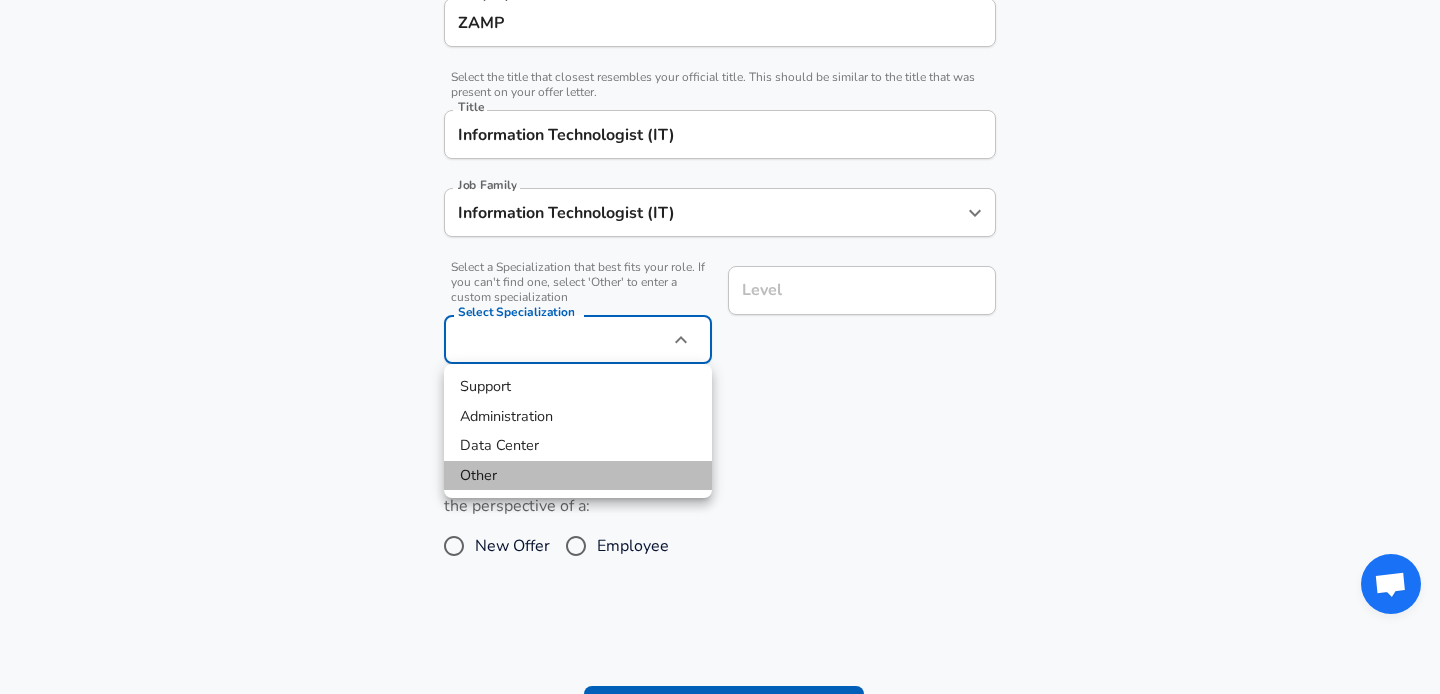 click on "Other" at bounding box center [578, 476] 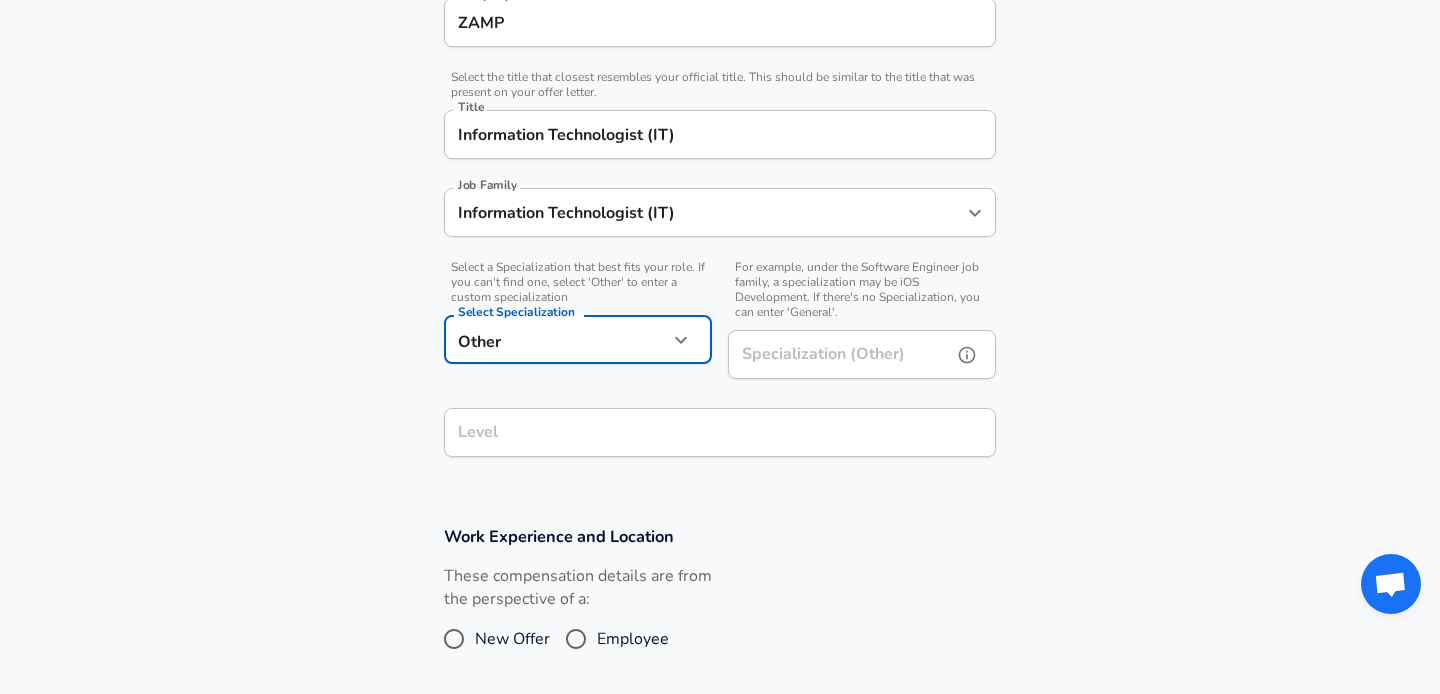 click on "Specialization (Other) Specialization (Other)" at bounding box center [862, 357] 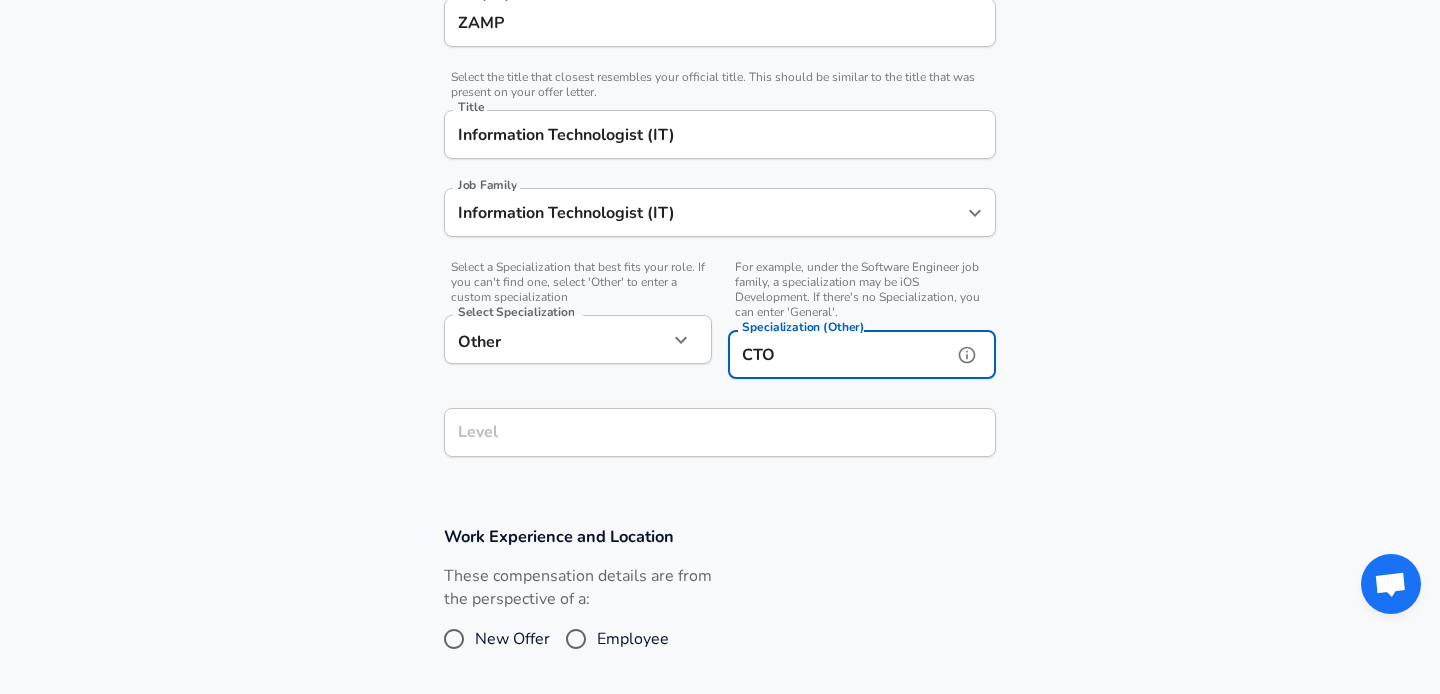 click on "Level" at bounding box center [720, 432] 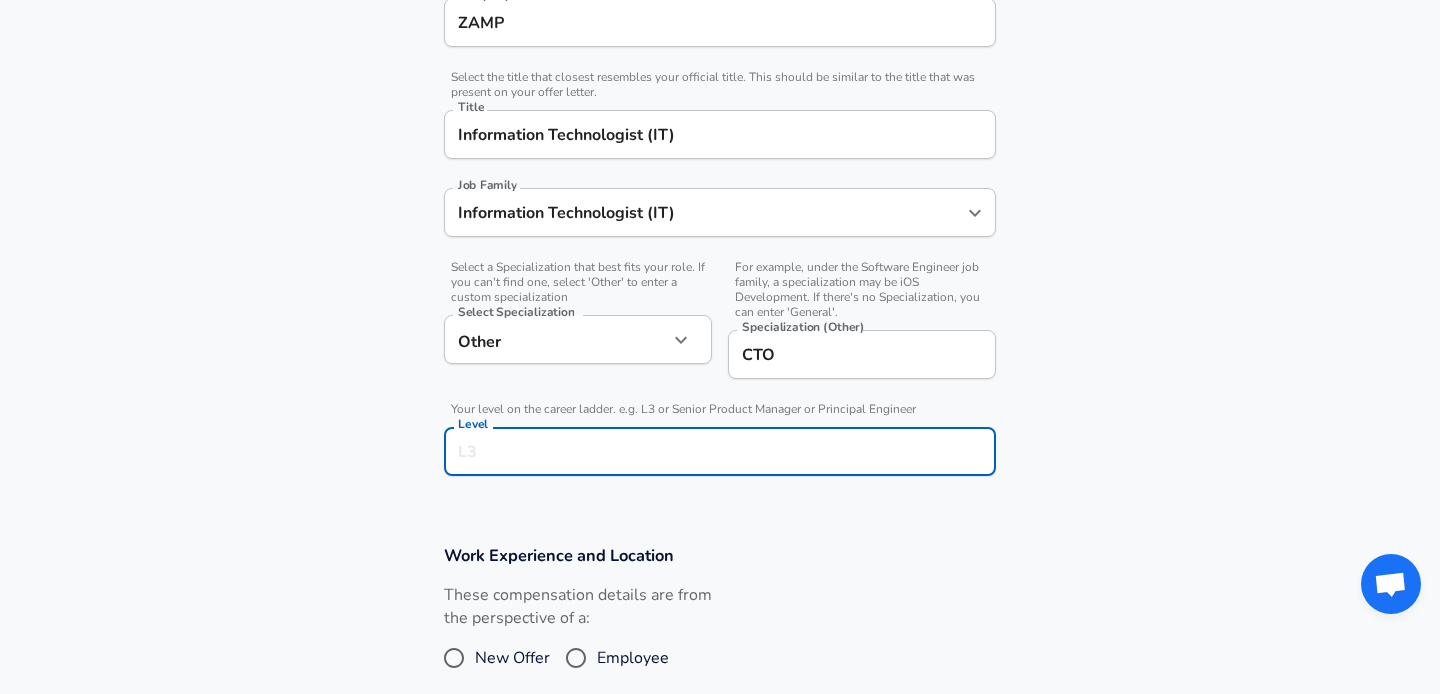 scroll, scrollTop: 485, scrollLeft: 0, axis: vertical 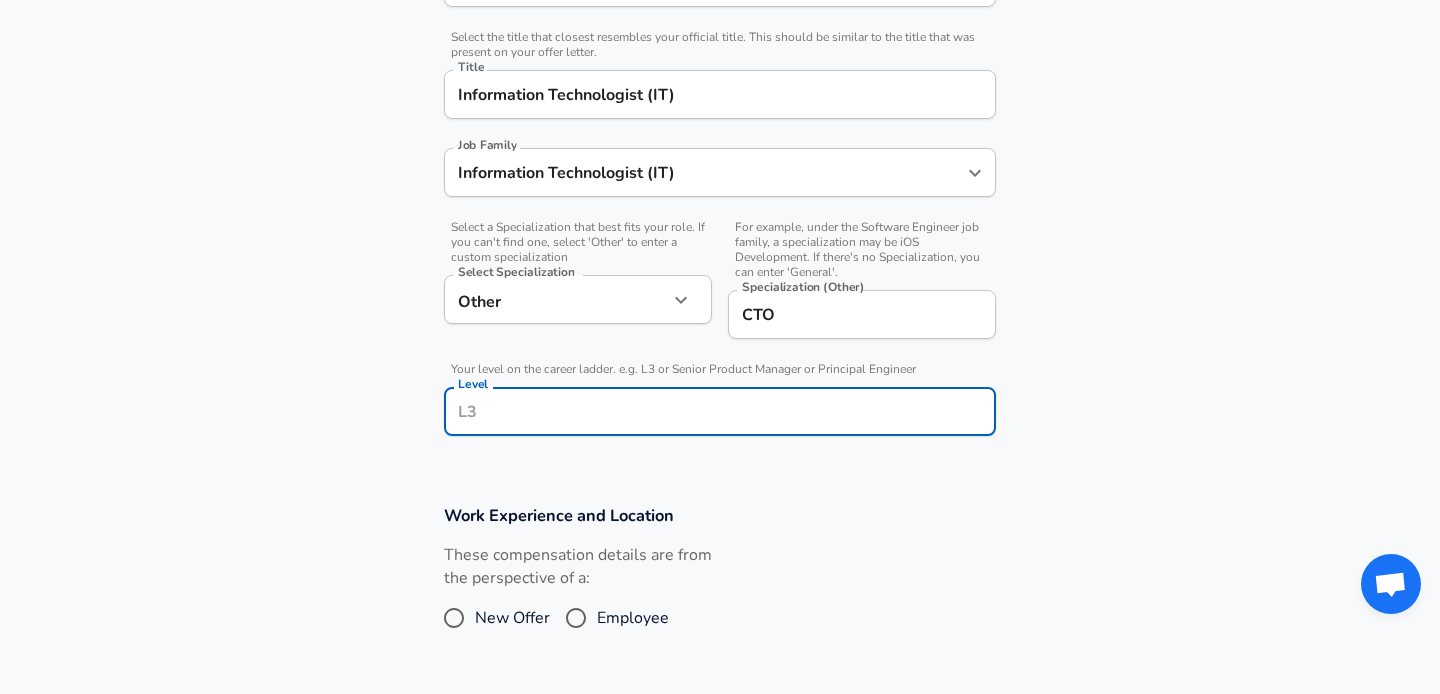 click on "Level" at bounding box center (720, 411) 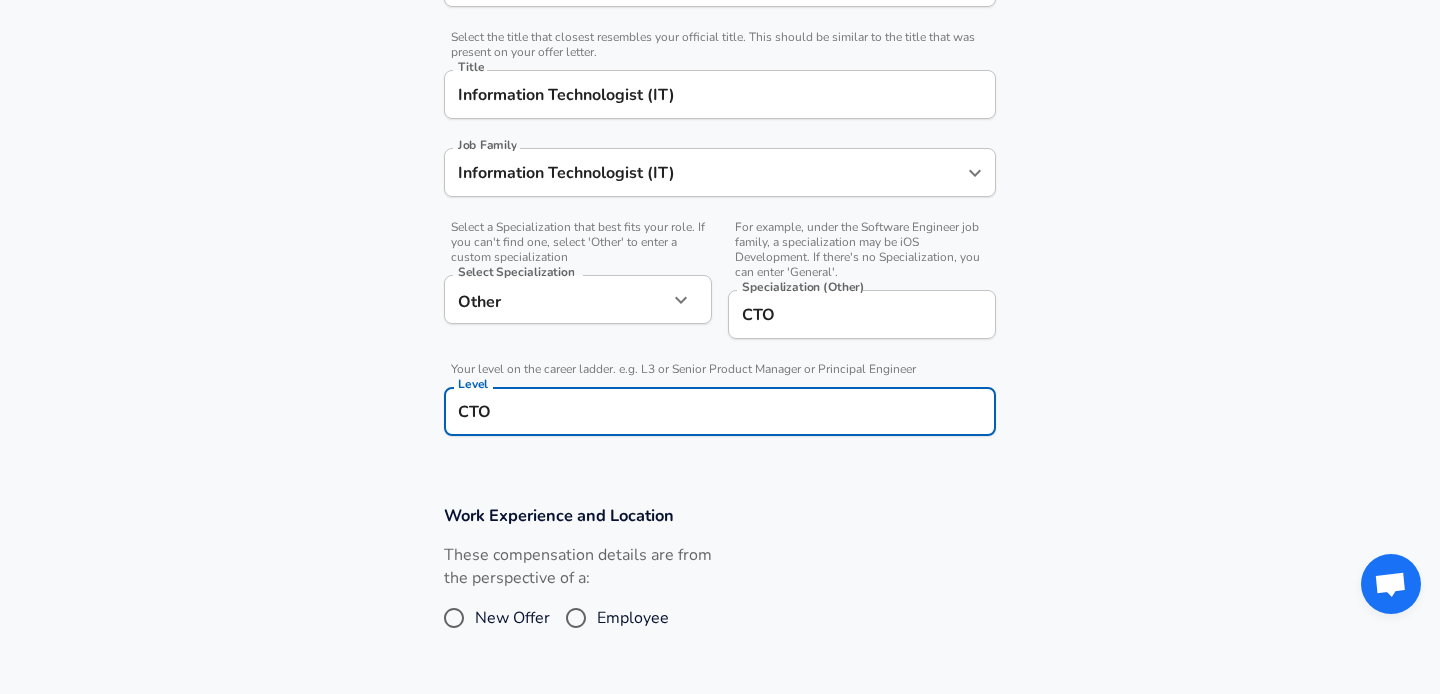 scroll, scrollTop: 0, scrollLeft: 0, axis: both 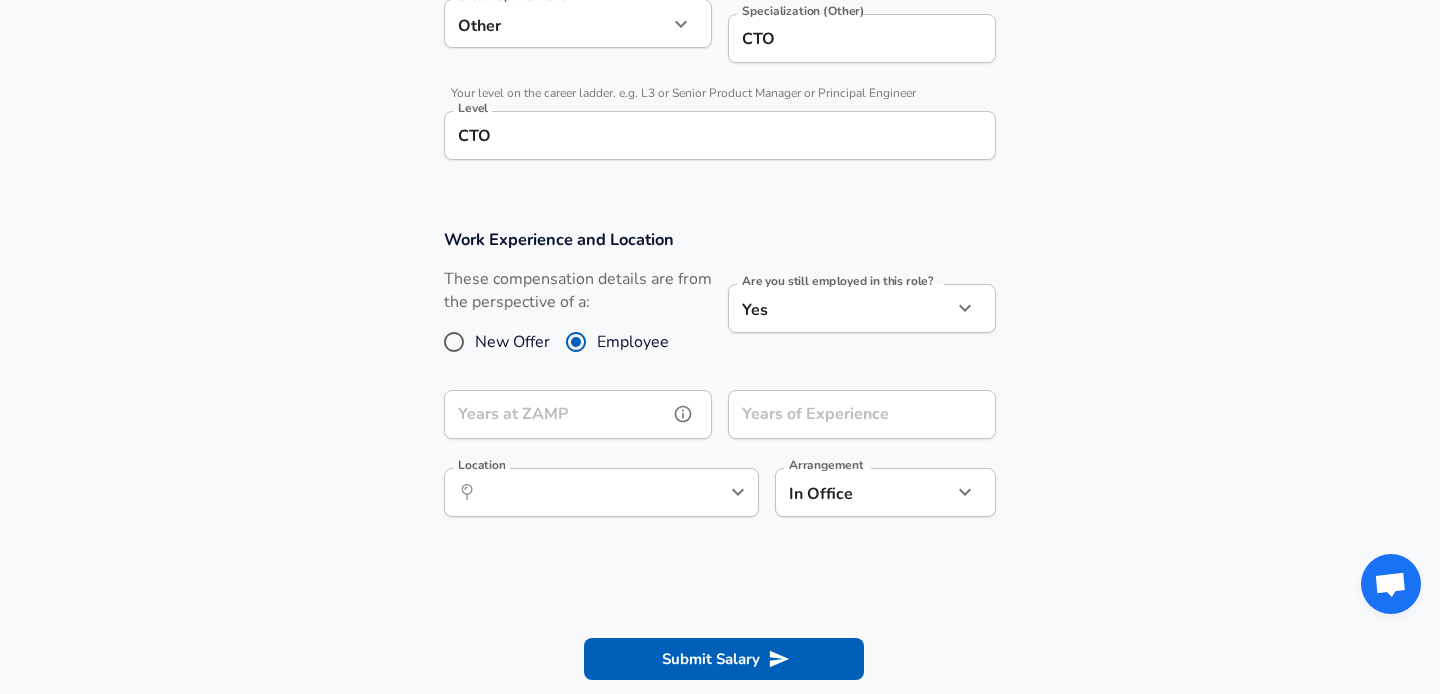 click on "Years at ZAMP" at bounding box center (556, 414) 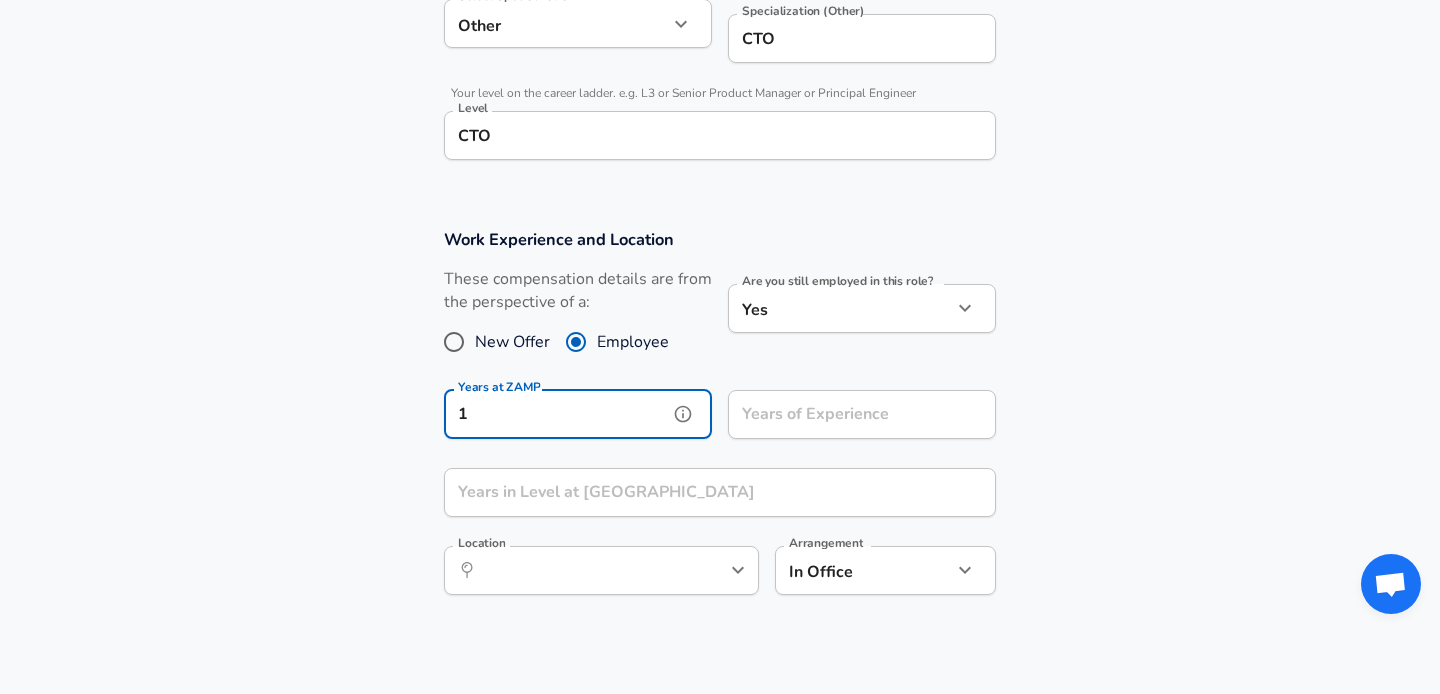type on "1" 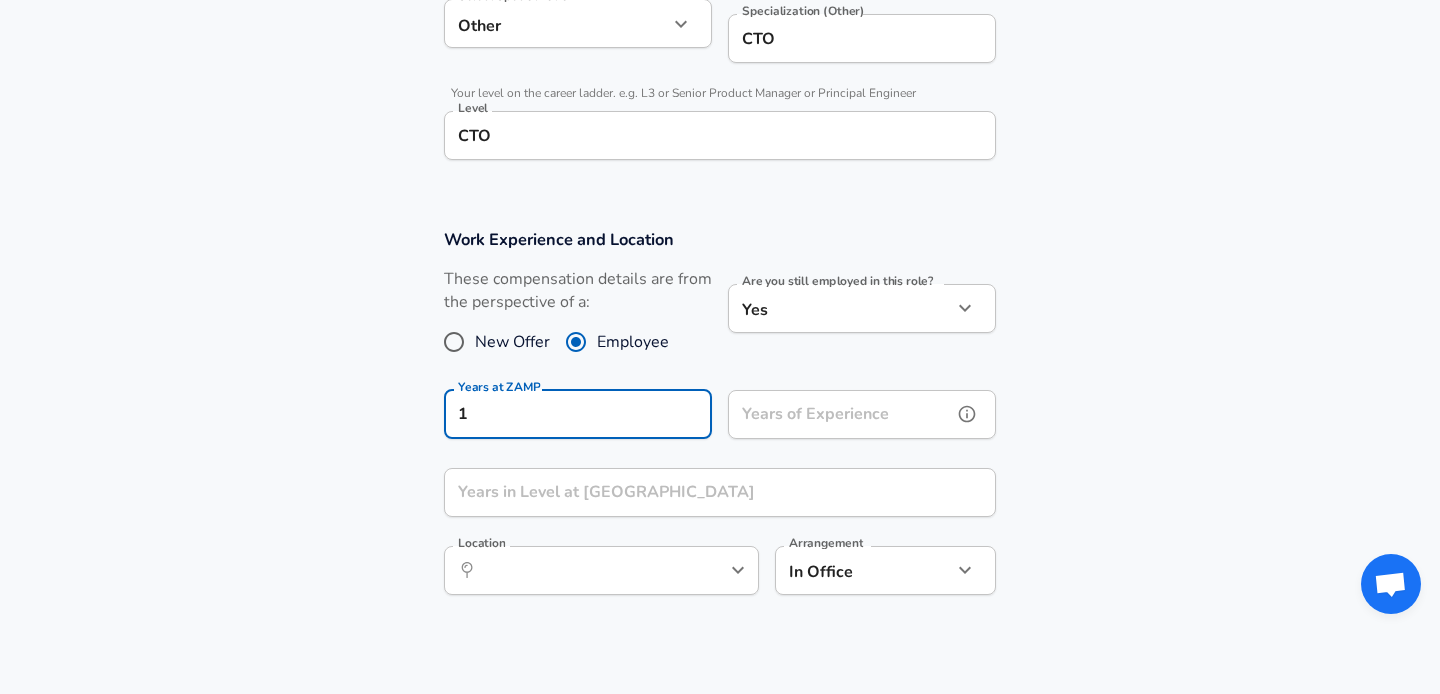 click on "Years of Experience" at bounding box center (840, 414) 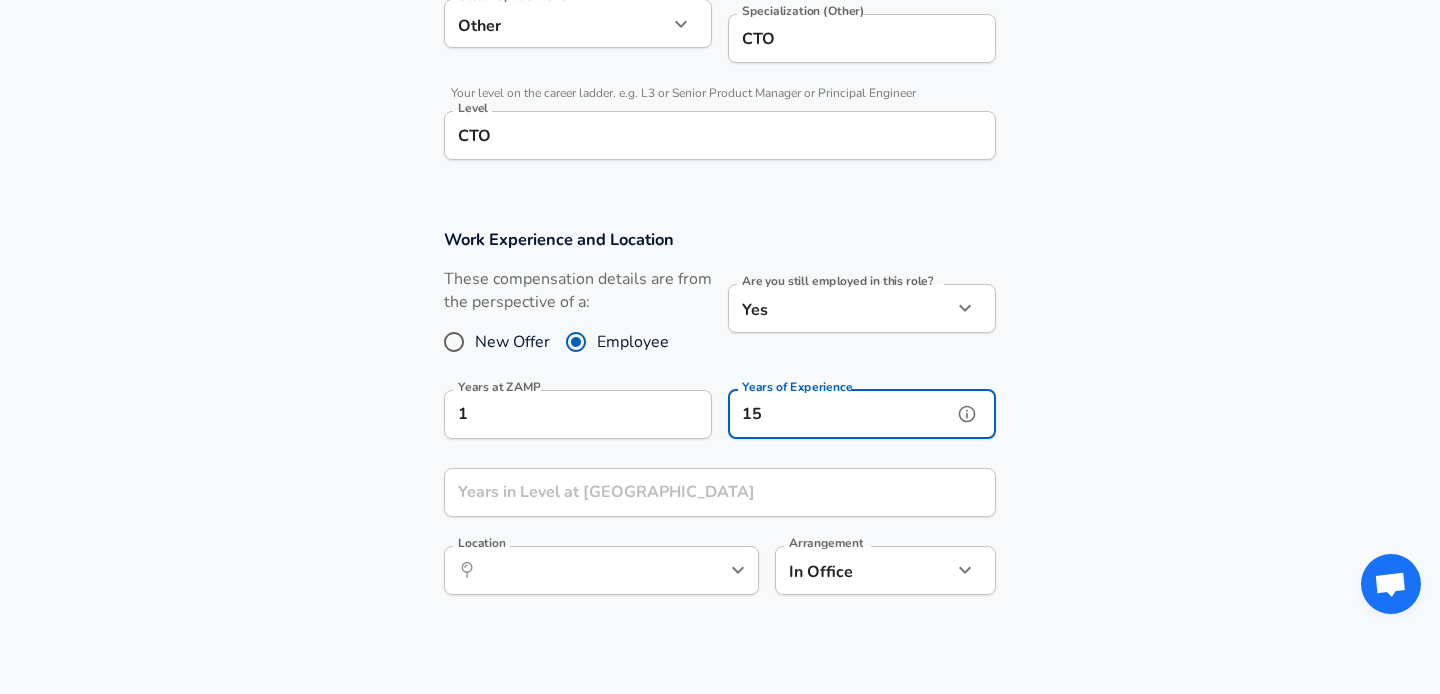 type on "15" 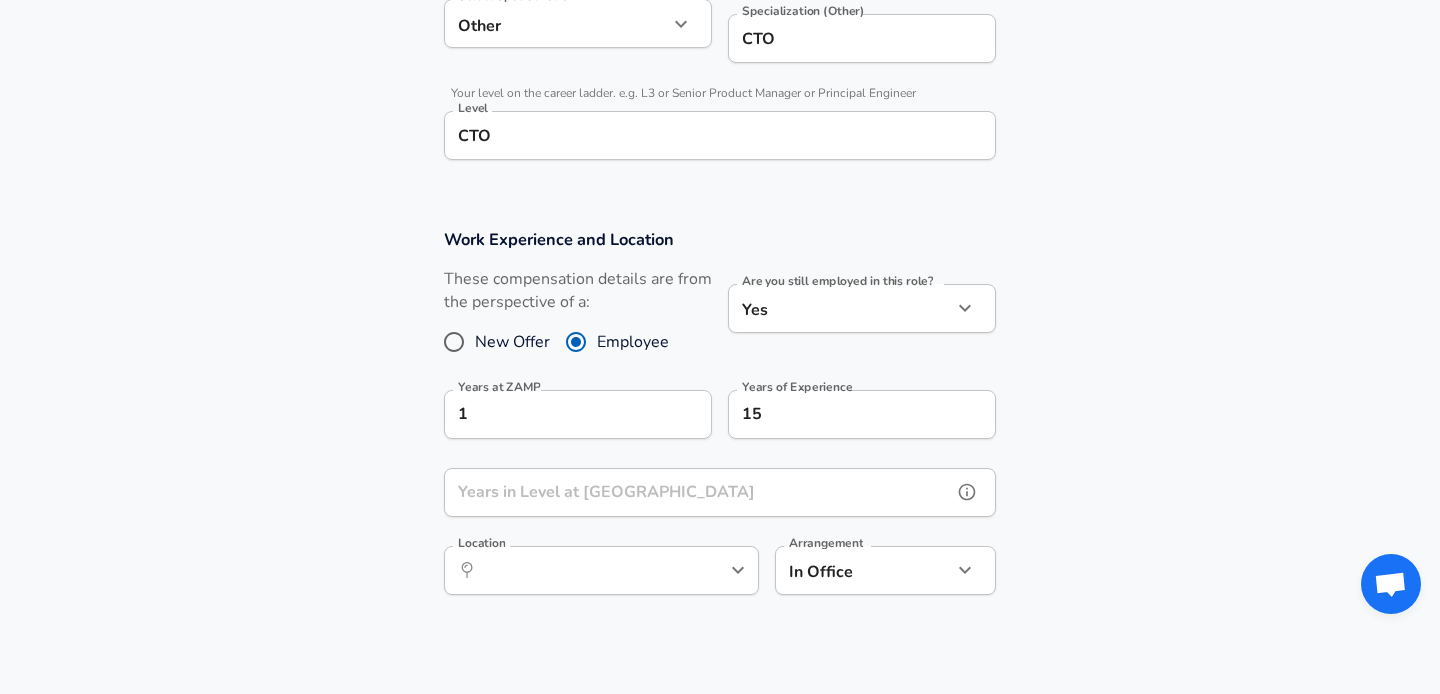 click on "Years in Level at ZAMP" at bounding box center (698, 492) 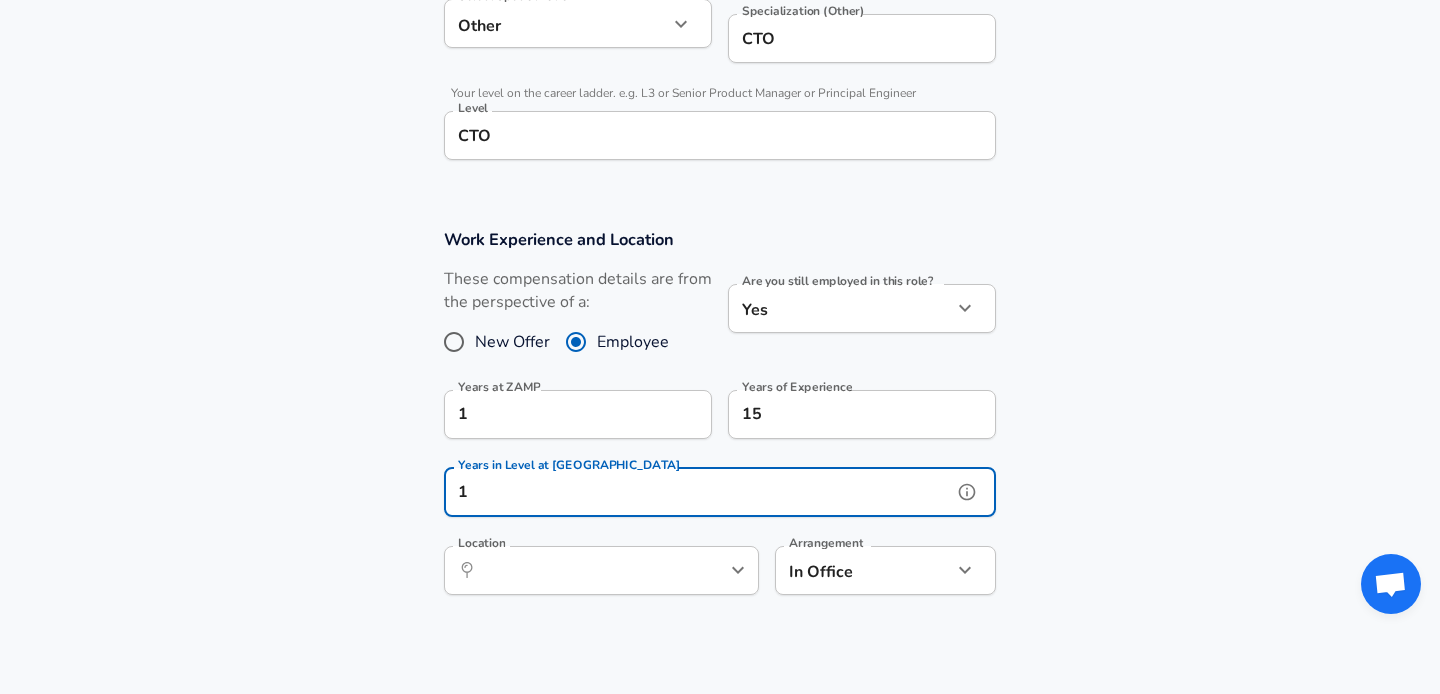 type on "1" 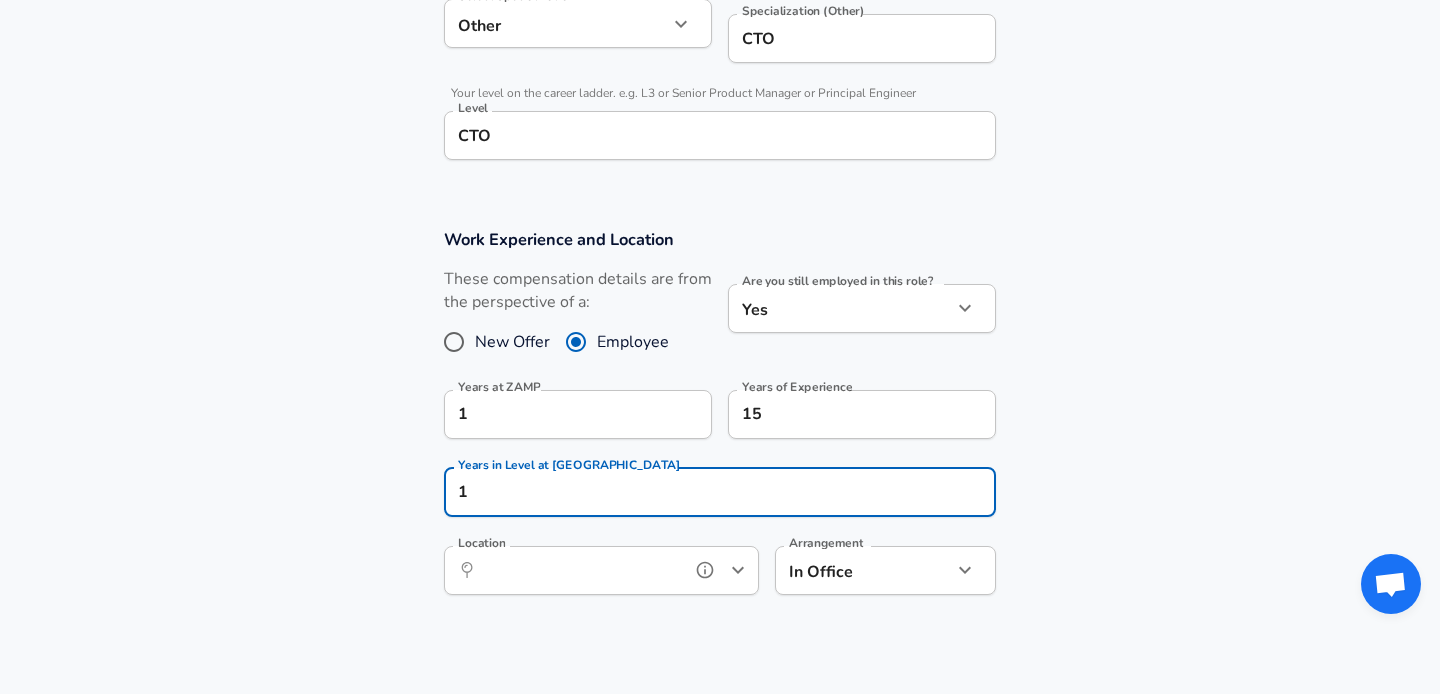 click on "Location" at bounding box center (579, 570) 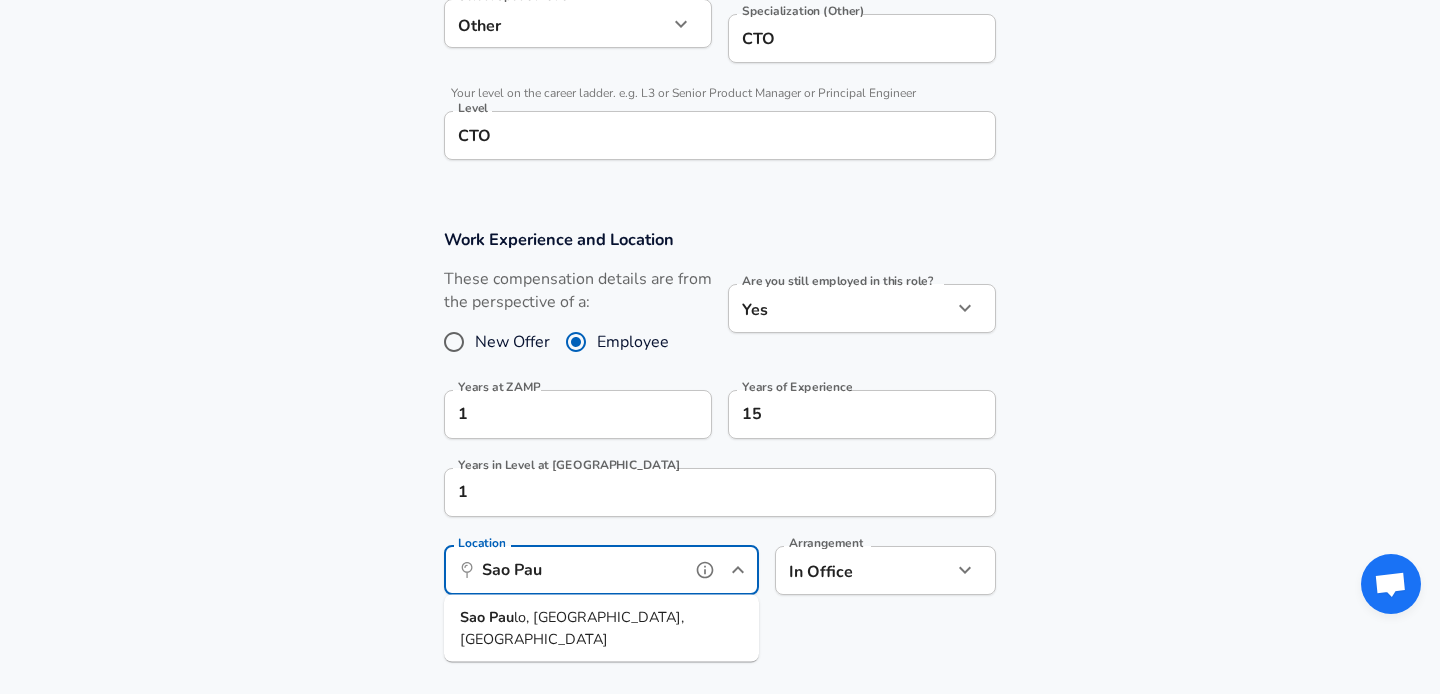 click on "lo, SP, Brazil" at bounding box center [572, 628] 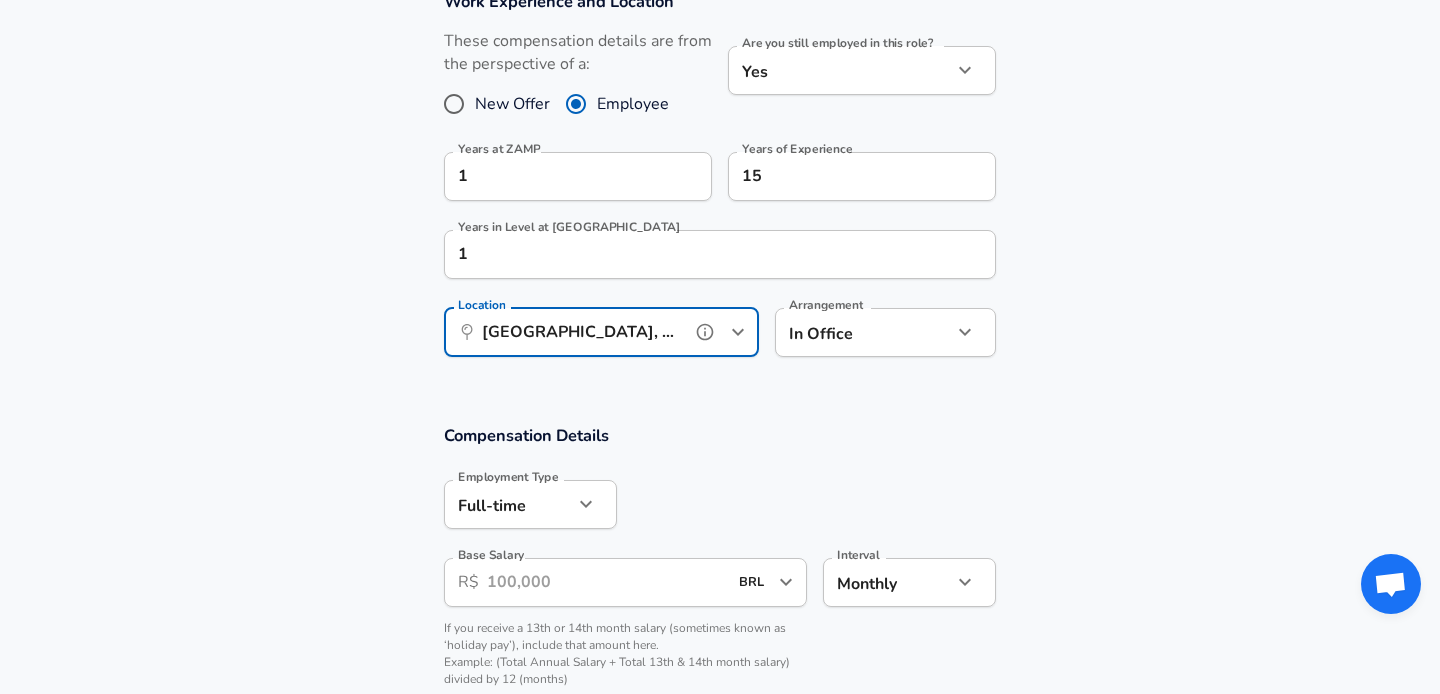 scroll, scrollTop: 1028, scrollLeft: 0, axis: vertical 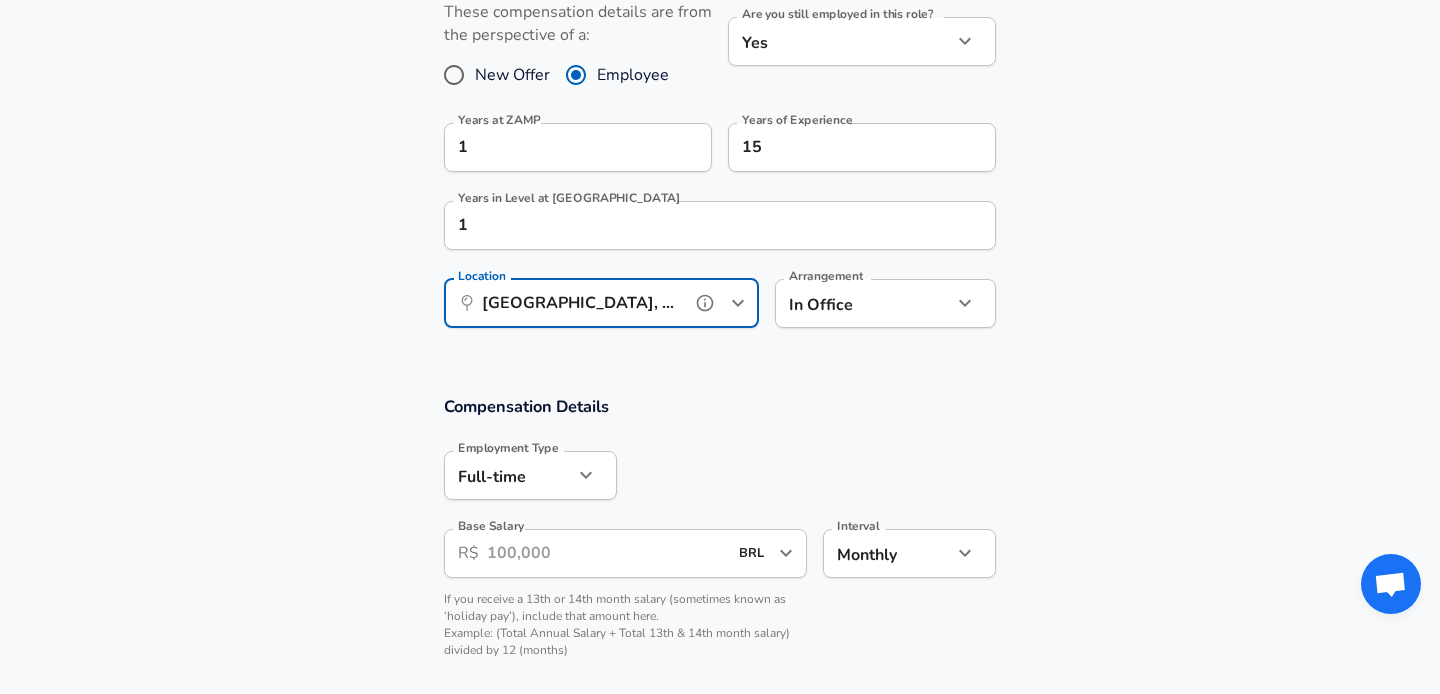 type on "Sao Paulo, SP, Brazil" 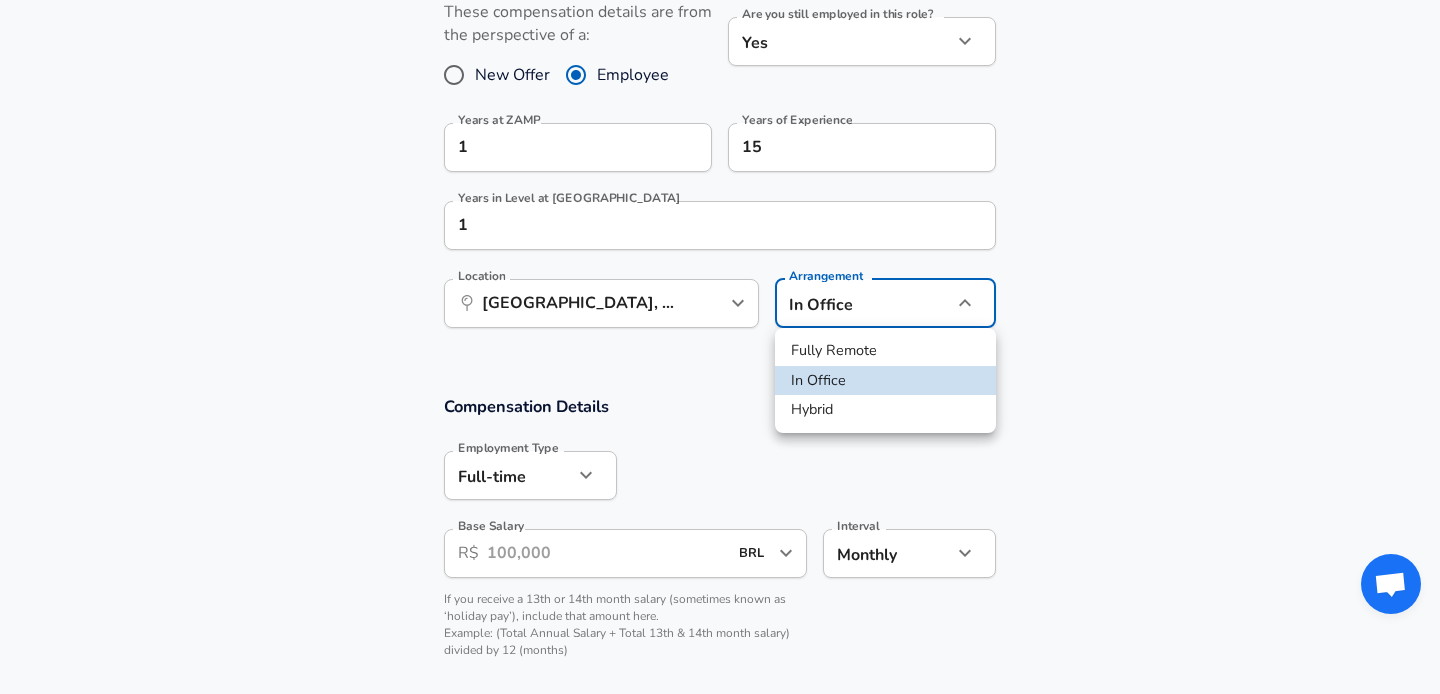 click on "Restart Add Your Salary Upload your offer letter   to verify your submission Enhance Privacy and Anonymity Yes Automatically hides specific fields until there are enough submissions to safely display the full details.   More Details Based on your submission and the data points that we have already collected, we will automatically hide and anonymize specific fields if there aren't enough data points to remain sufficiently anonymous. Company & Title Information   Enter the company you received your offer from Company ZAMP Company   Select the title that closest resembles your official title. This should be similar to the title that was present on your offer letter. Title Information Technologist (IT) Title Job Family Information Technologist (IT) Job Family   Select a Specialization that best fits your role. If you can't find one, select 'Other' to enter a custom specialization Select Specialization Other Other Select Specialization   Specialization (Other) CTO Specialization (Other)   Level CTO Level New Offer" at bounding box center [720, -681] 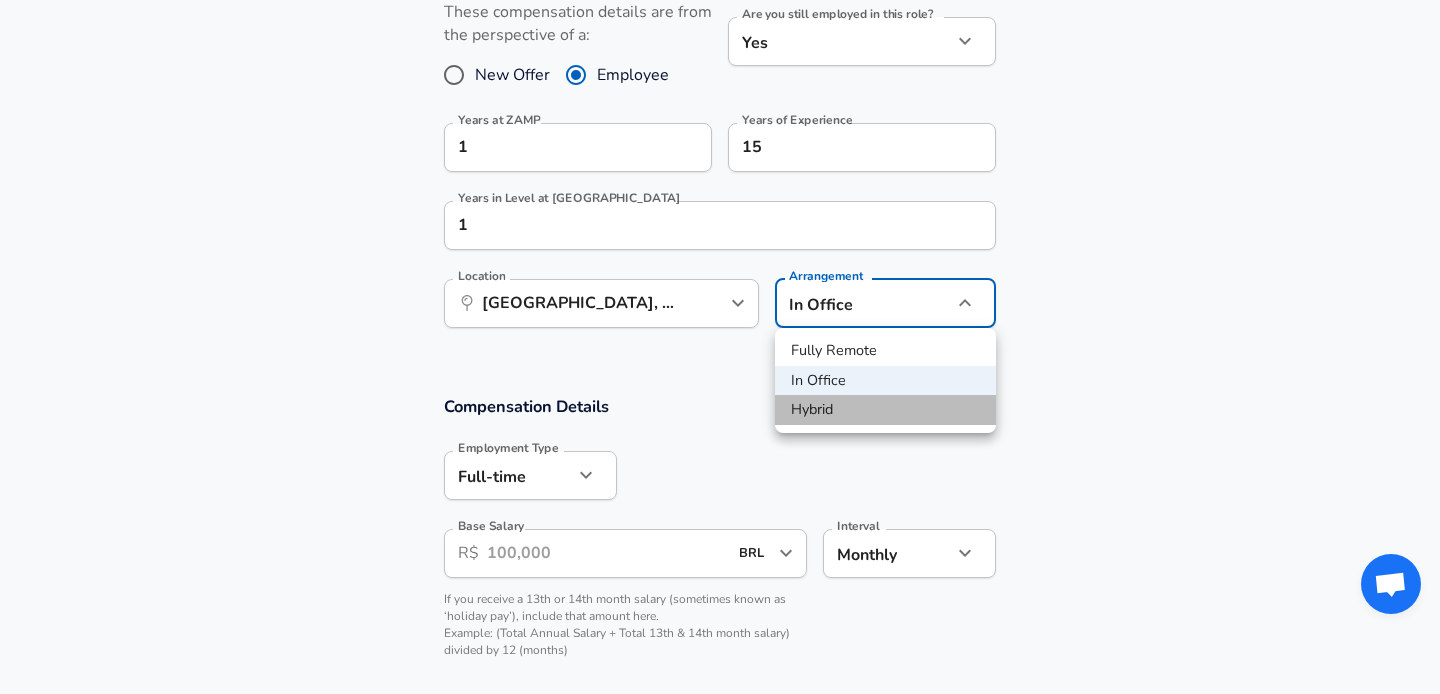 click on "Hybrid" at bounding box center [885, 410] 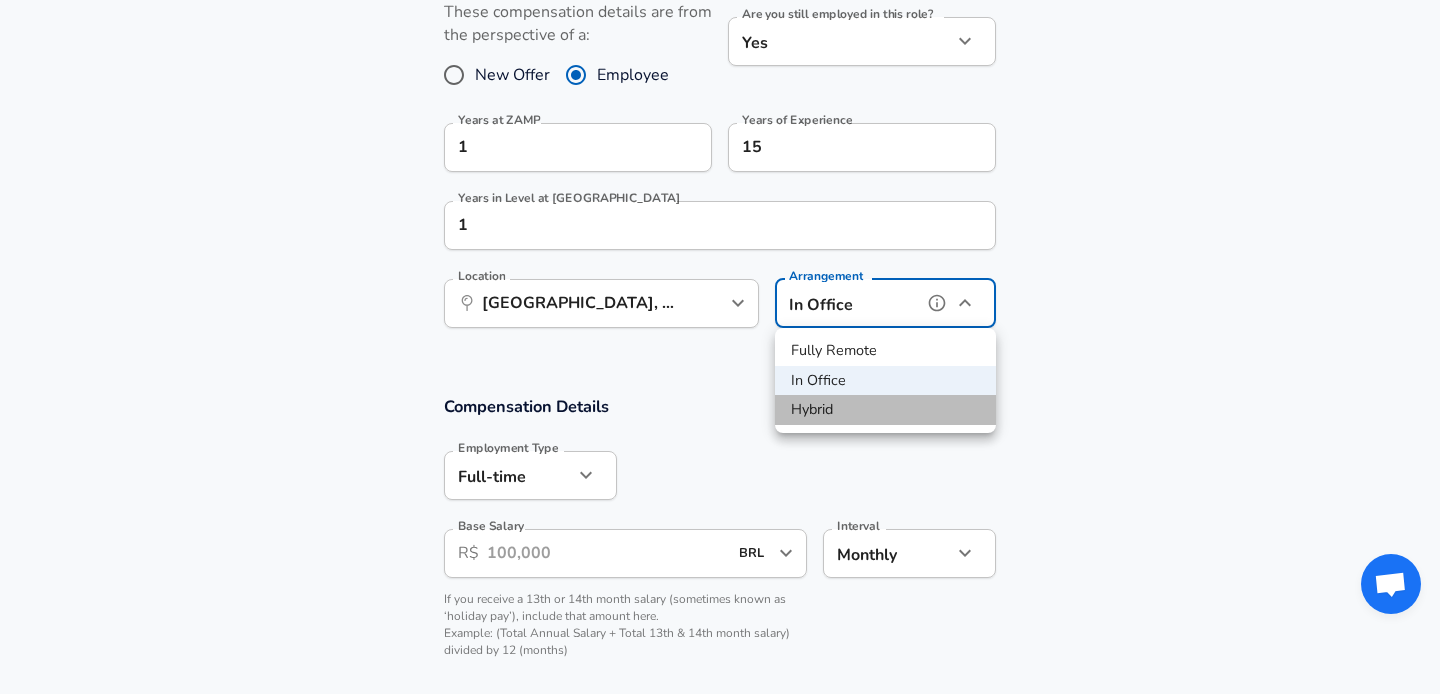 type on "hybrid" 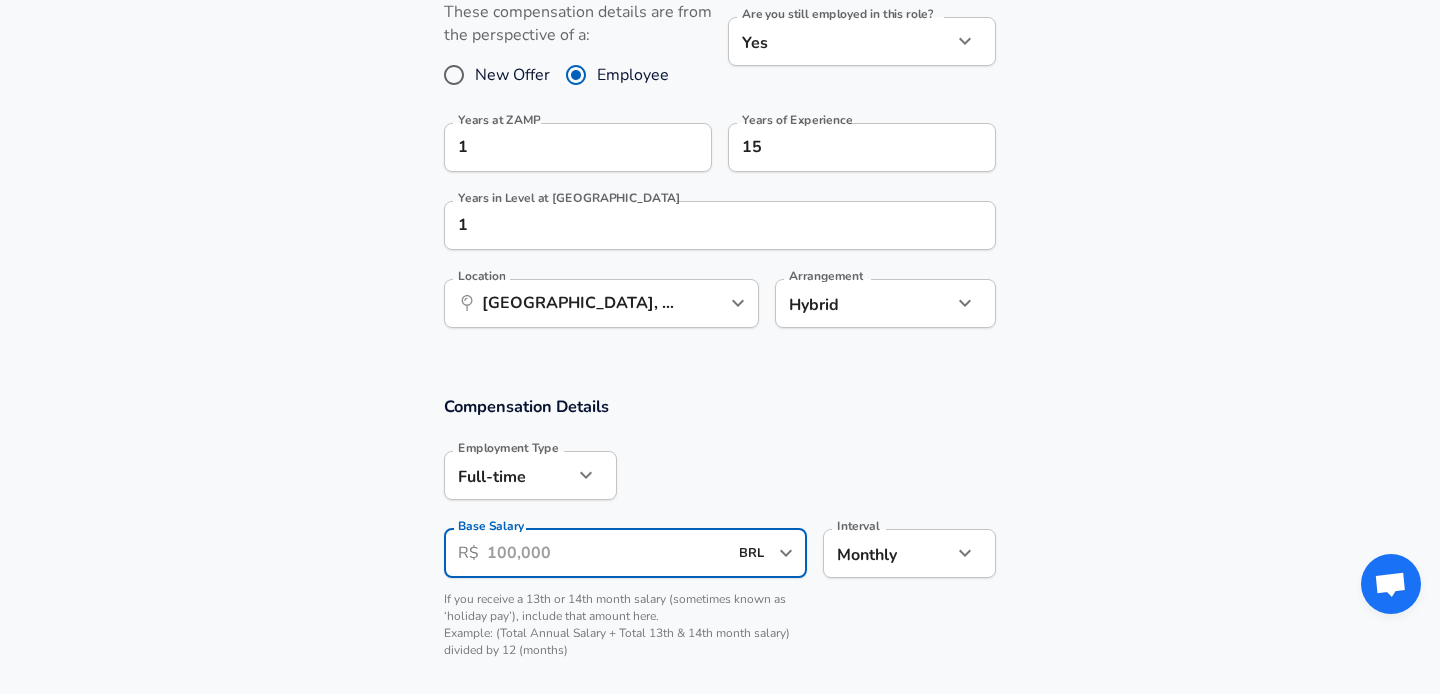 click on "Base Salary" at bounding box center [607, 553] 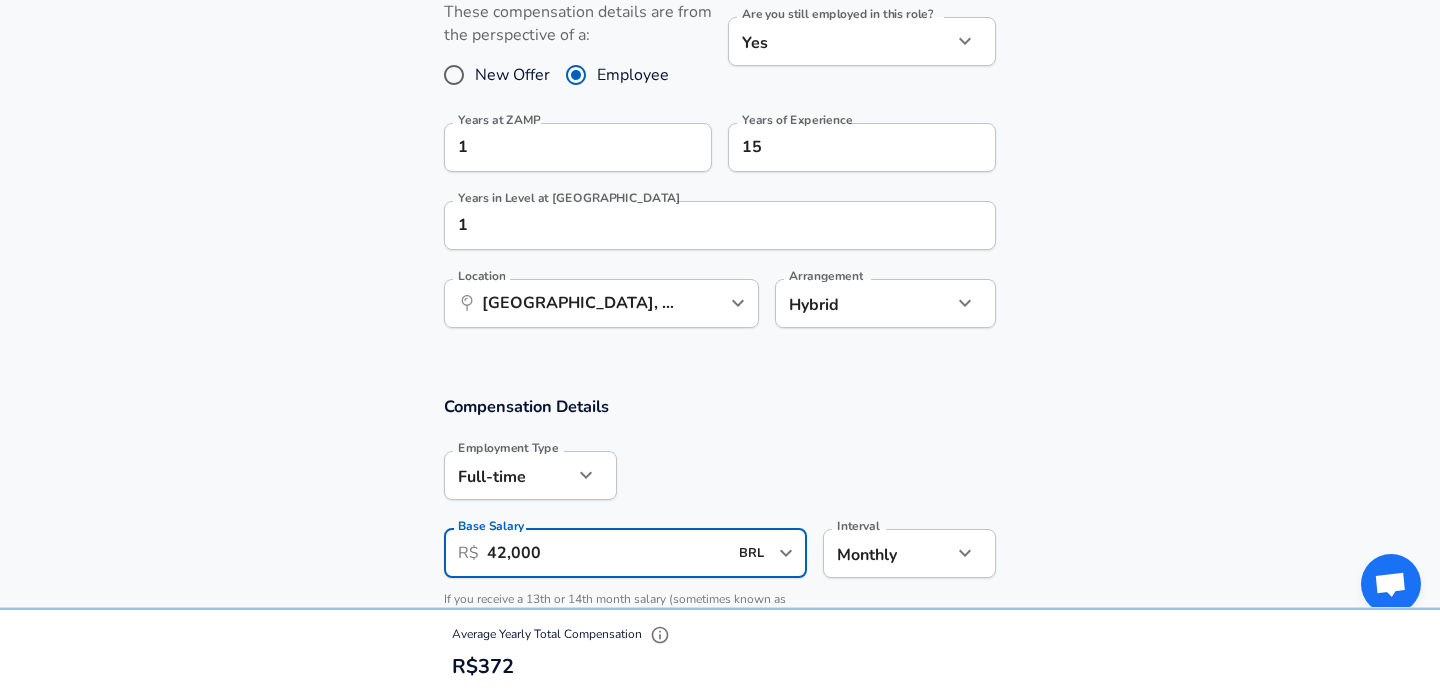 type on "42,000" 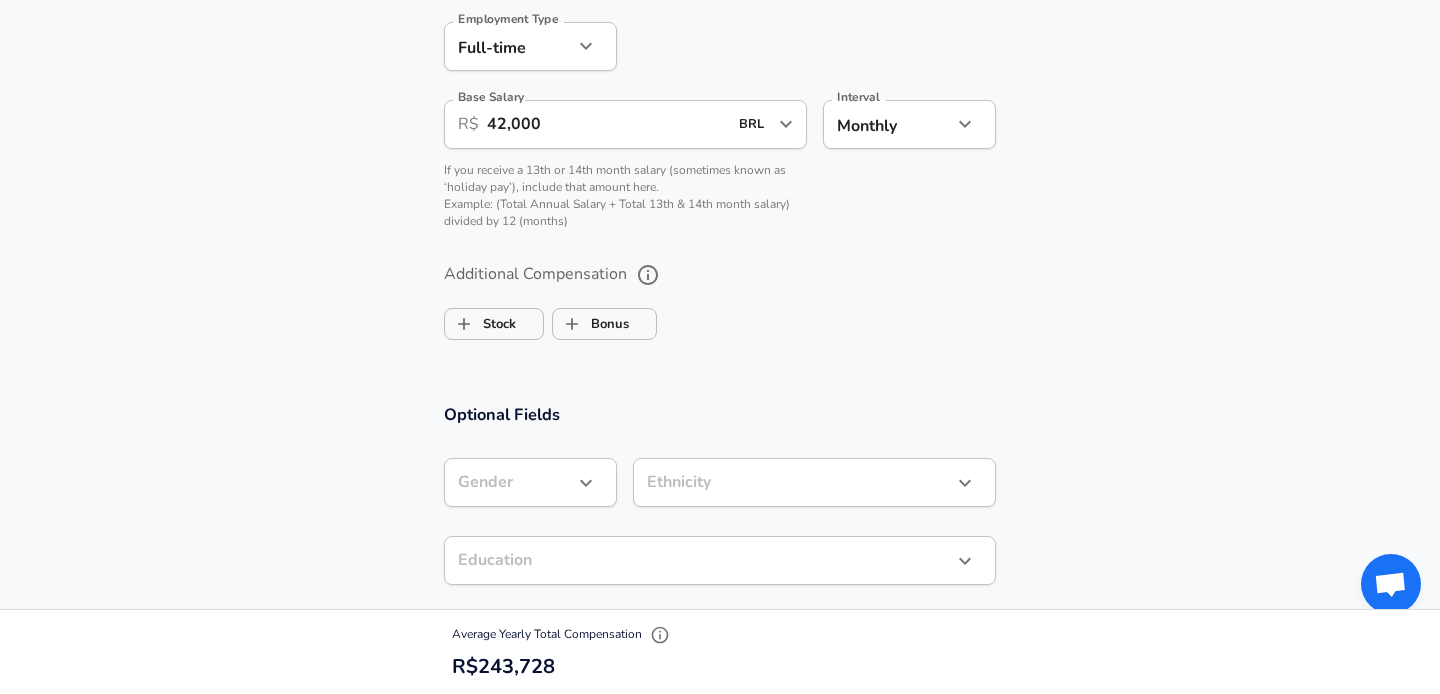 scroll, scrollTop: 1489, scrollLeft: 0, axis: vertical 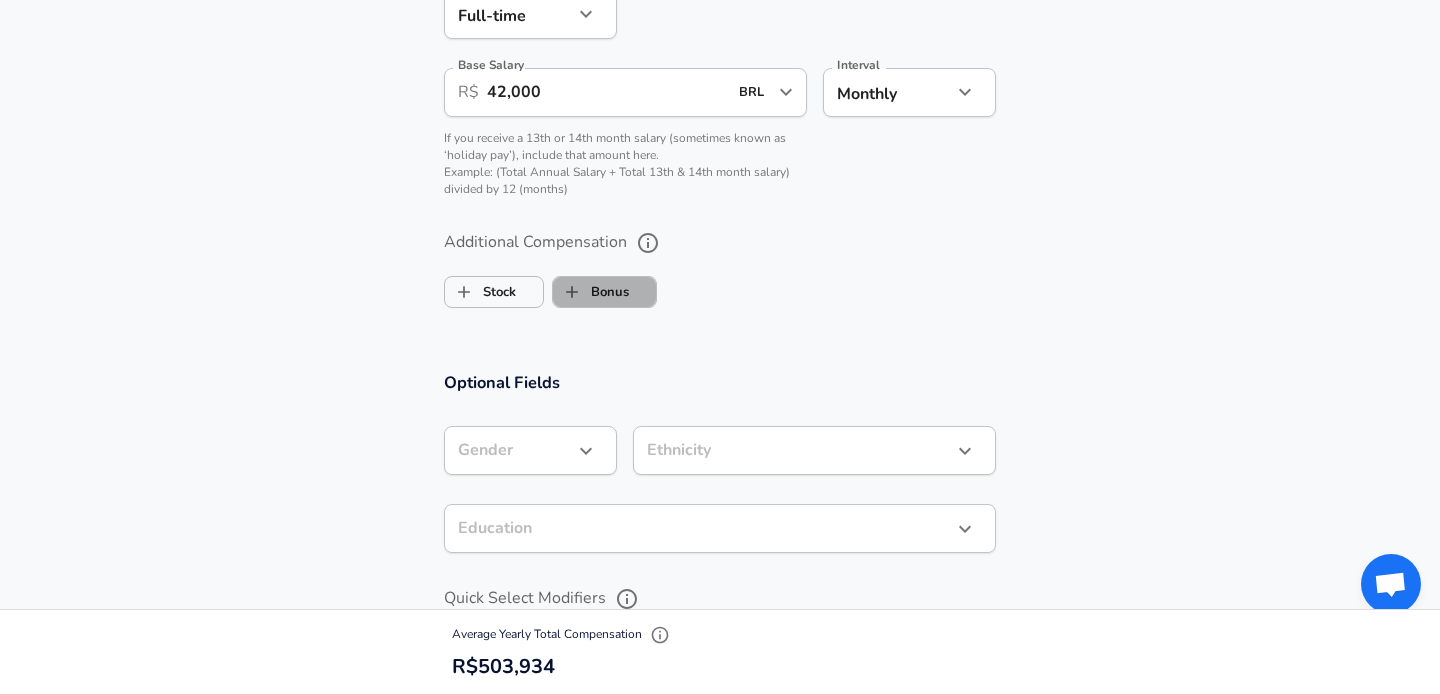 click on "Bonus" at bounding box center (591, 292) 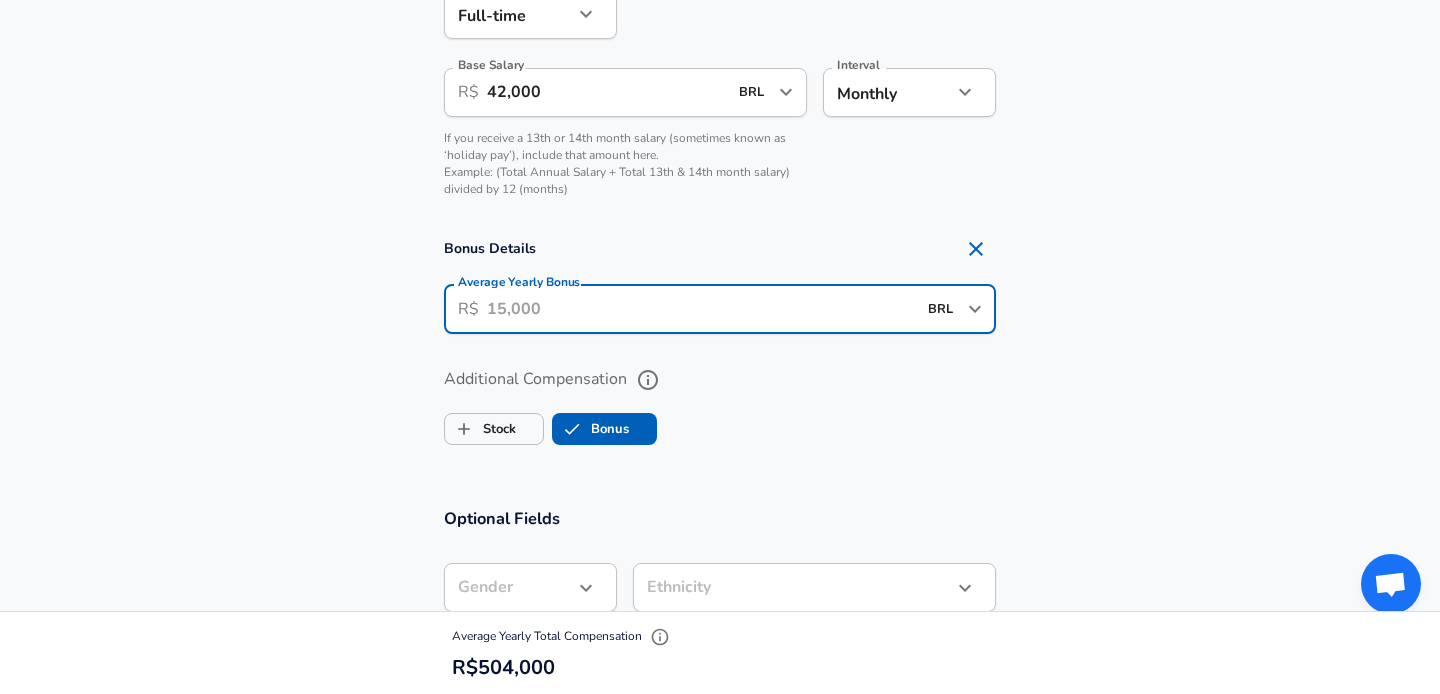 click on "Average Yearly Bonus" at bounding box center (701, 309) 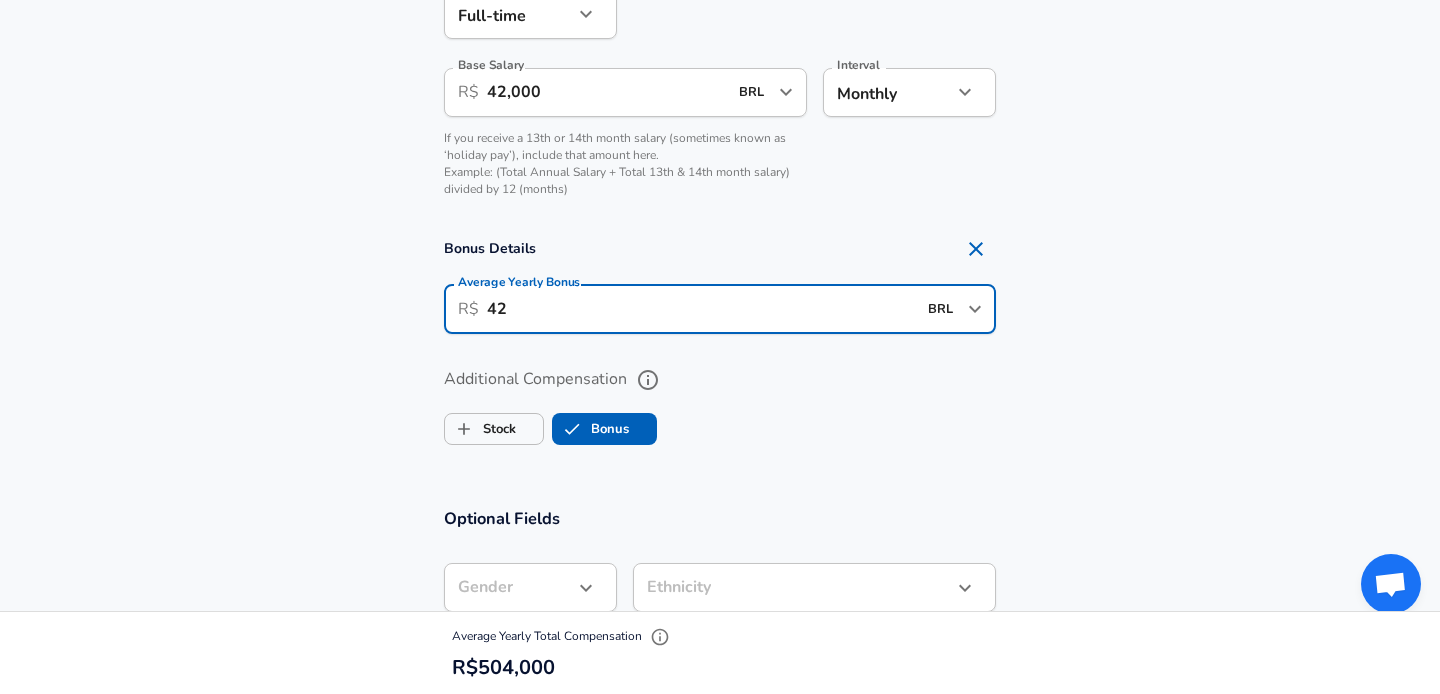 type on "4" 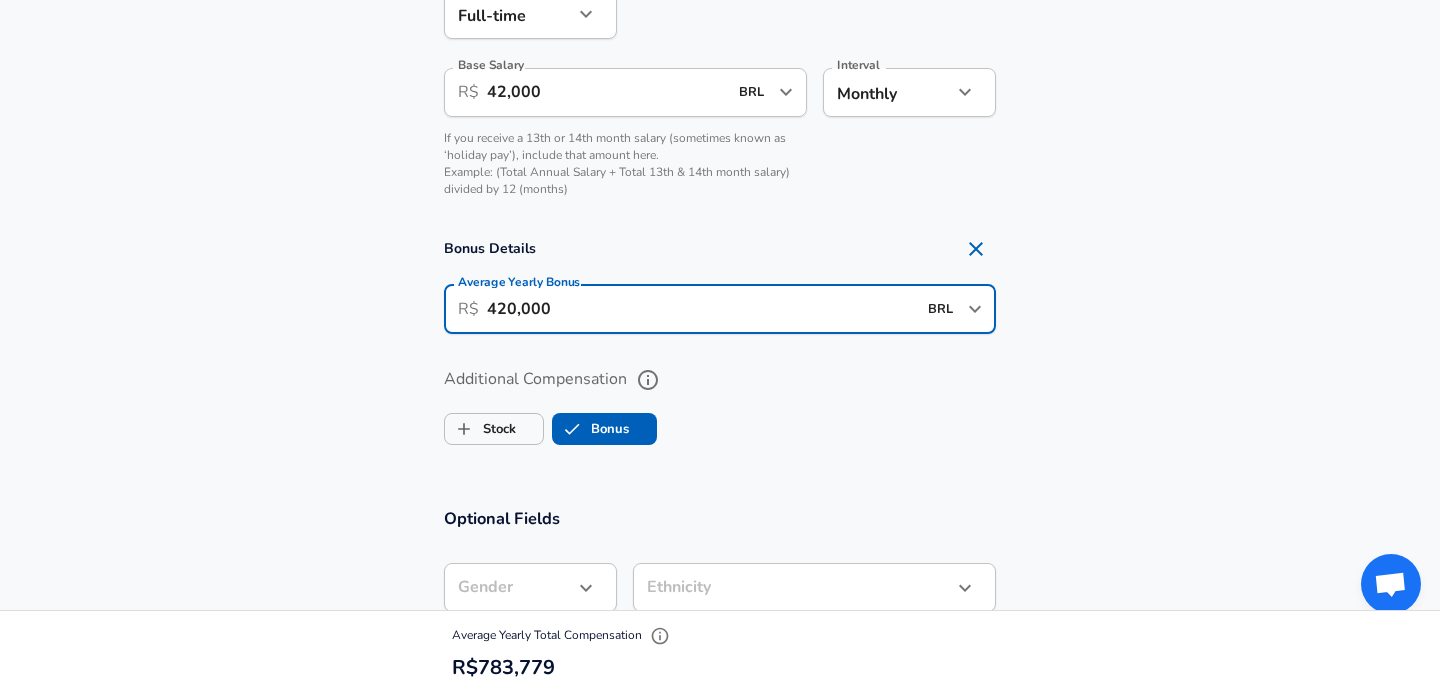 scroll, scrollTop: 1733, scrollLeft: 0, axis: vertical 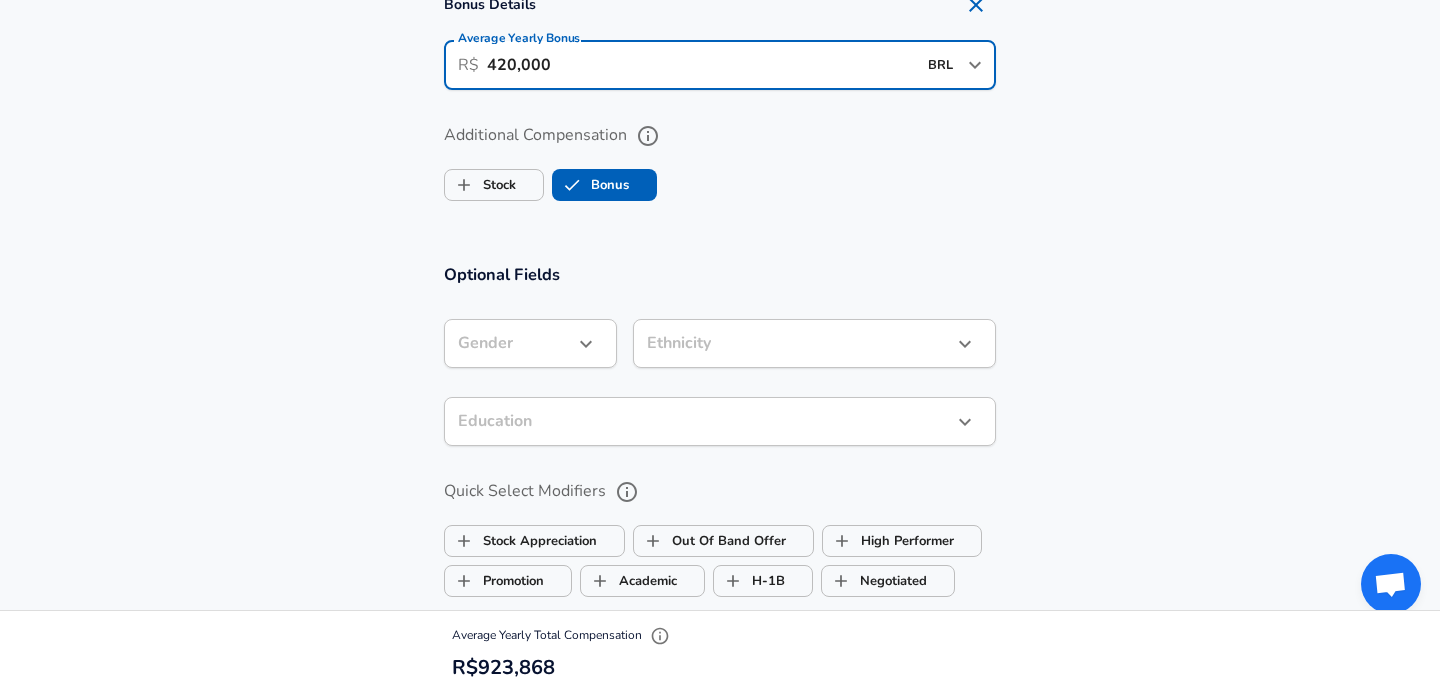 type on "420,000" 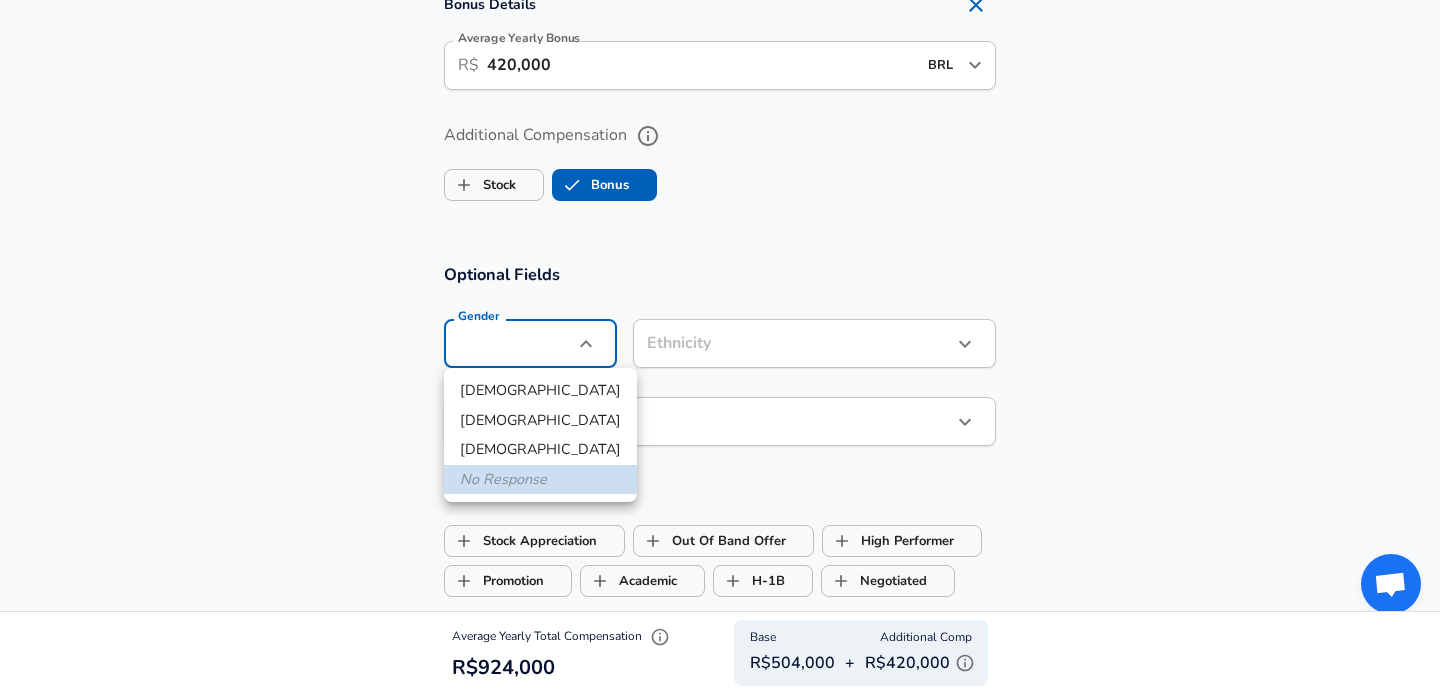 click on "Male" at bounding box center [540, 391] 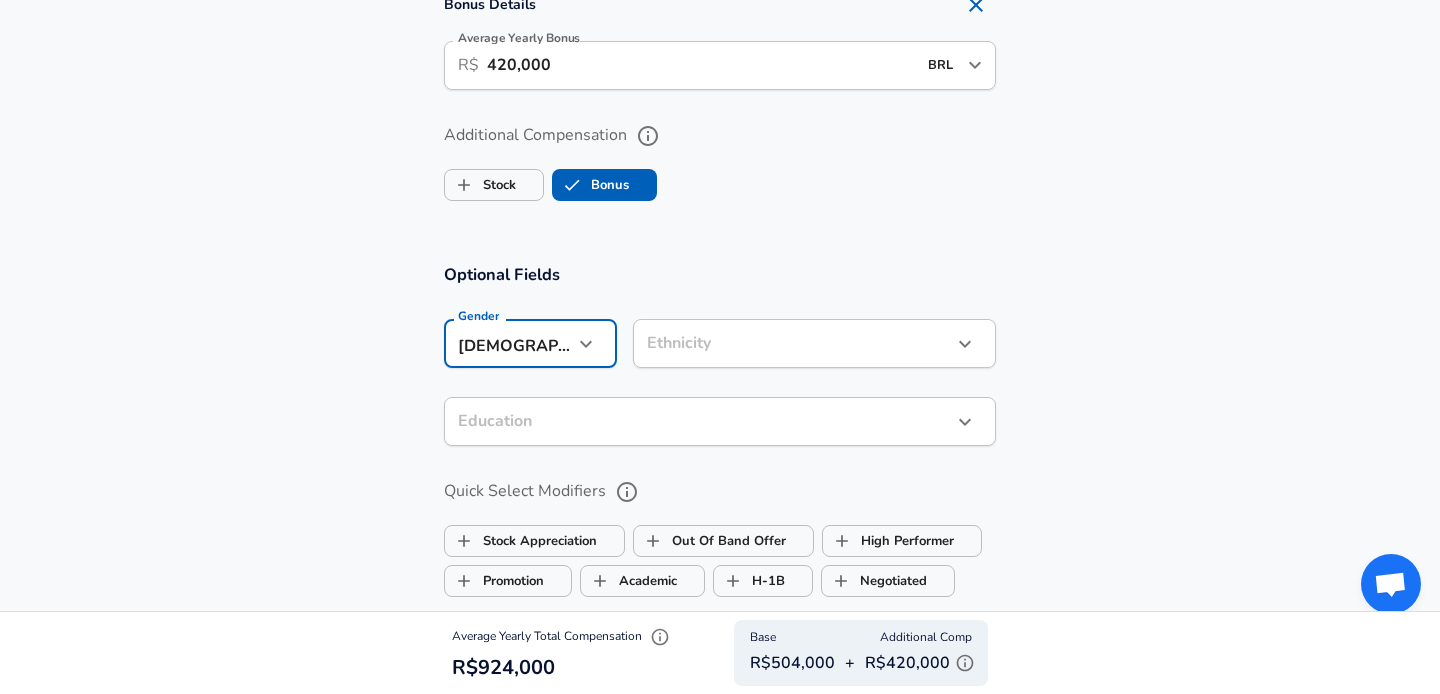 click on "Restart Add Your Salary Upload your offer letter   to verify your submission Enhance Privacy and Anonymity Yes Automatically hides specific fields until there are enough submissions to safely display the full details.   More Details Based on your submission and the data points that we have already collected, we will automatically hide and anonymize specific fields if there aren't enough data points to remain sufficiently anonymous. Company & Title Information   Enter the company you received your offer from Company ZAMP Company   Select the title that closest resembles your official title. This should be similar to the title that was present on your offer letter. Title Information Technologist (IT) Title Job Family Information Technologist (IT) Job Family   Select a Specialization that best fits your role. If you can't find one, select 'Other' to enter a custom specialization Select Specialization Other Other Select Specialization   Specialization (Other) CTO Specialization (Other)   Level CTO Level New Offer" at bounding box center (720, -1386) 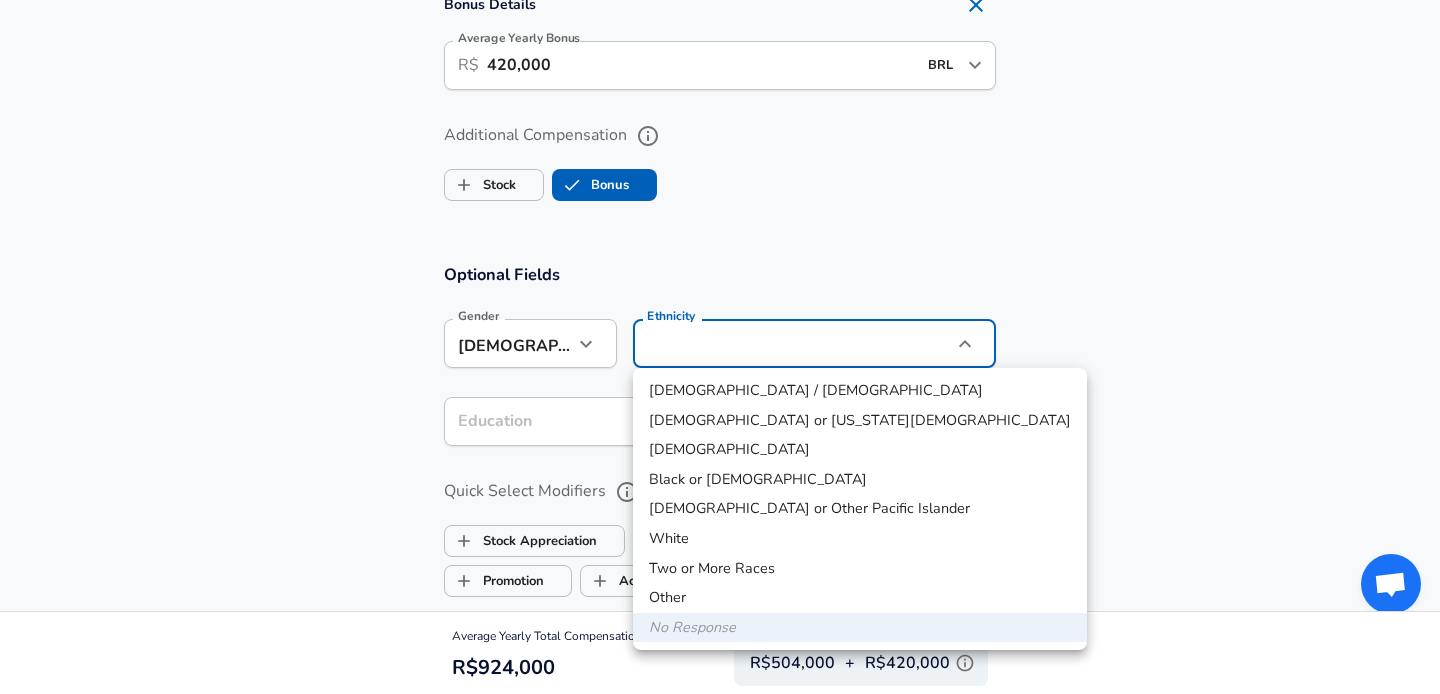 click on "White" at bounding box center (860, 539) 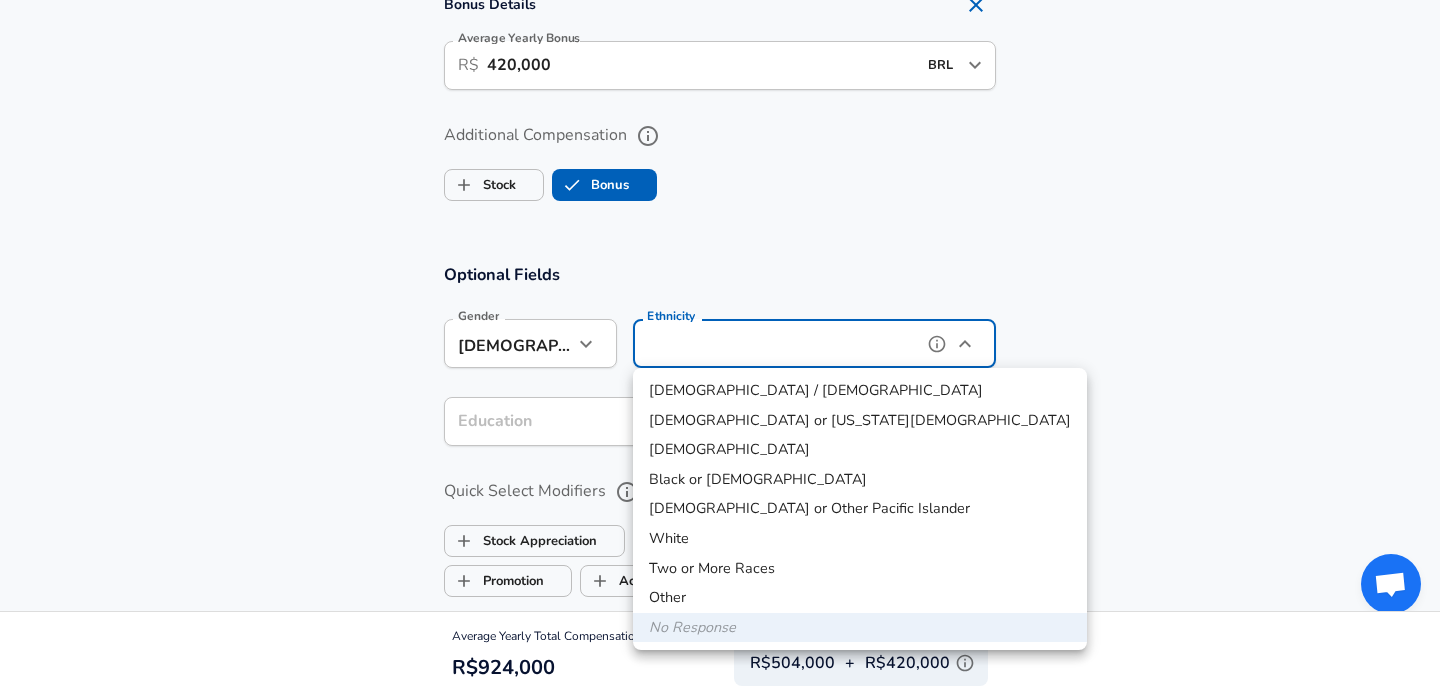 type on "White" 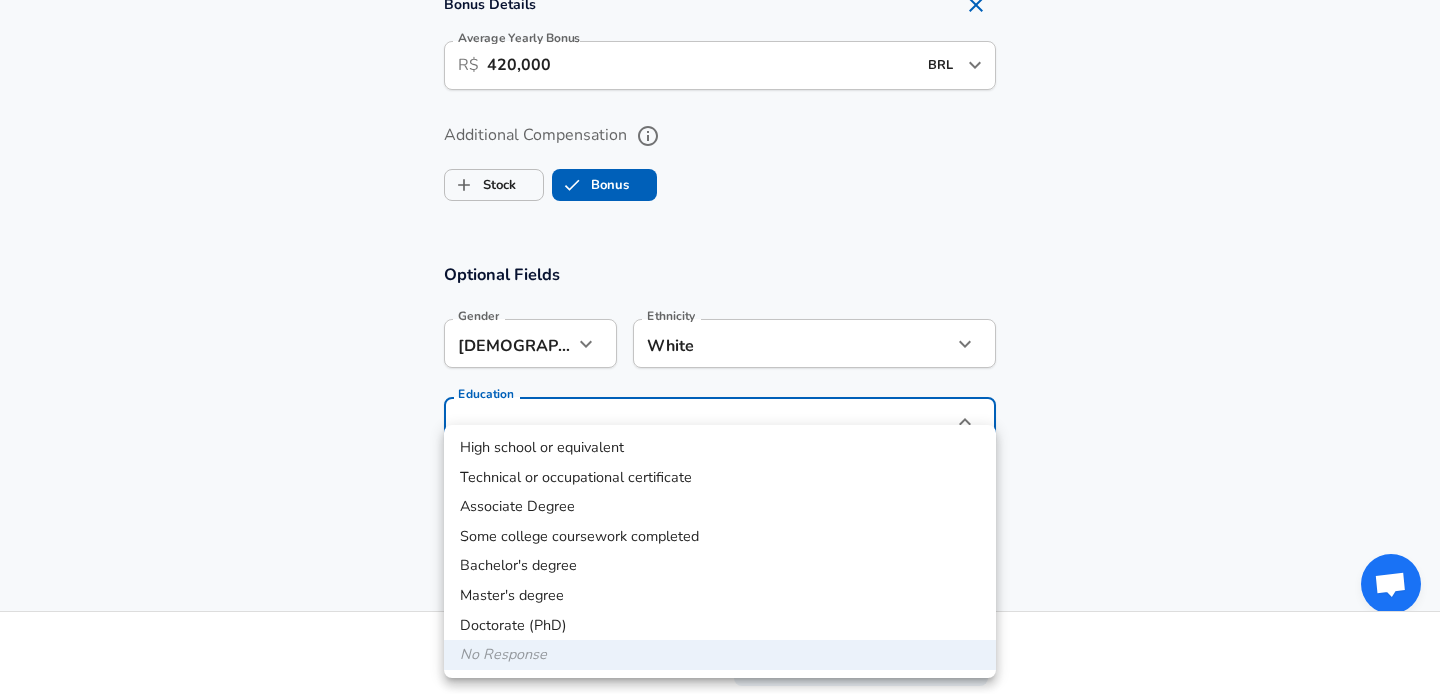 click on "Restart Add Your Salary Upload your offer letter   to verify your submission Enhance Privacy and Anonymity Yes Automatically hides specific fields until there are enough submissions to safely display the full details.   More Details Based on your submission and the data points that we have already collected, we will automatically hide and anonymize specific fields if there aren't enough data points to remain sufficiently anonymous. Company & Title Information   Enter the company you received your offer from Company ZAMP Company   Select the title that closest resembles your official title. This should be similar to the title that was present on your offer letter. Title Information Technologist (IT) Title Job Family Information Technologist (IT) Job Family   Select a Specialization that best fits your role. If you can't find one, select 'Other' to enter a custom specialization Select Specialization Other Other Select Specialization   Specialization (Other) CTO Specialization (Other)   Level CTO Level New Offer" at bounding box center (720, -1386) 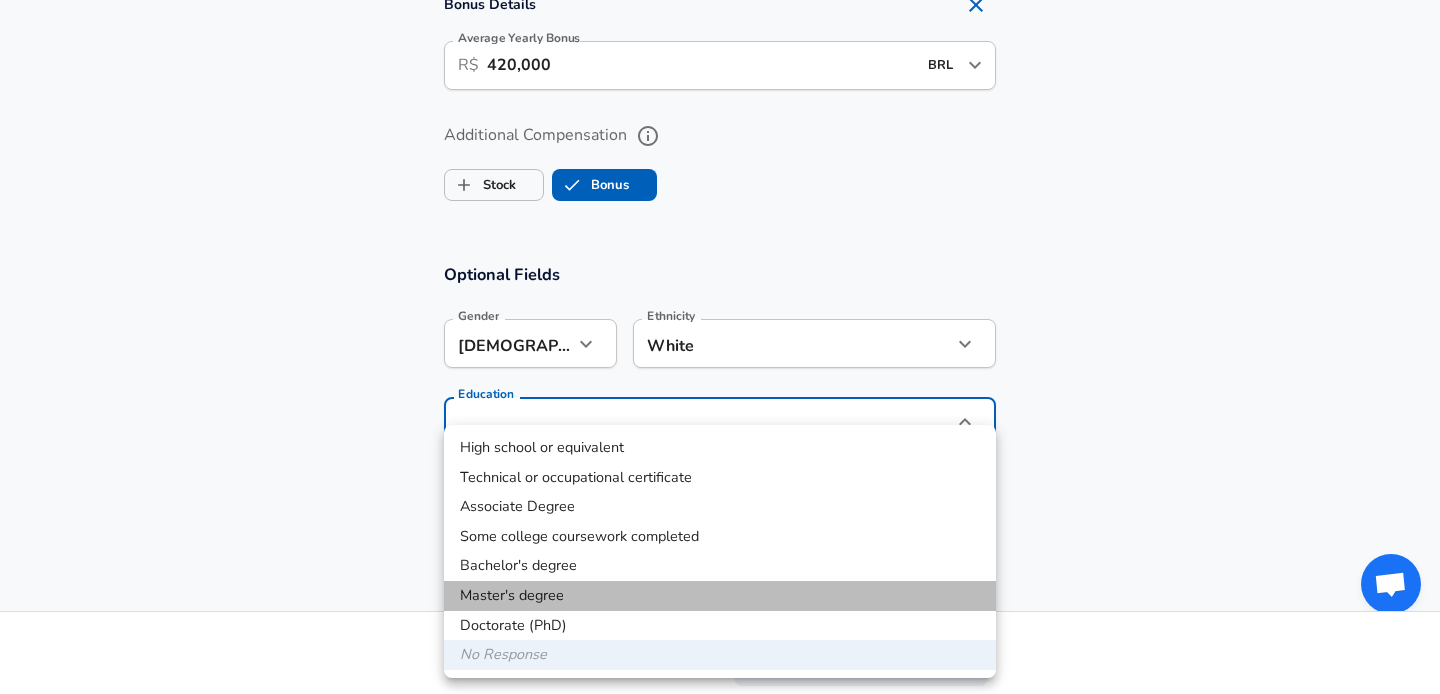 click on "Master's degree" at bounding box center (720, 596) 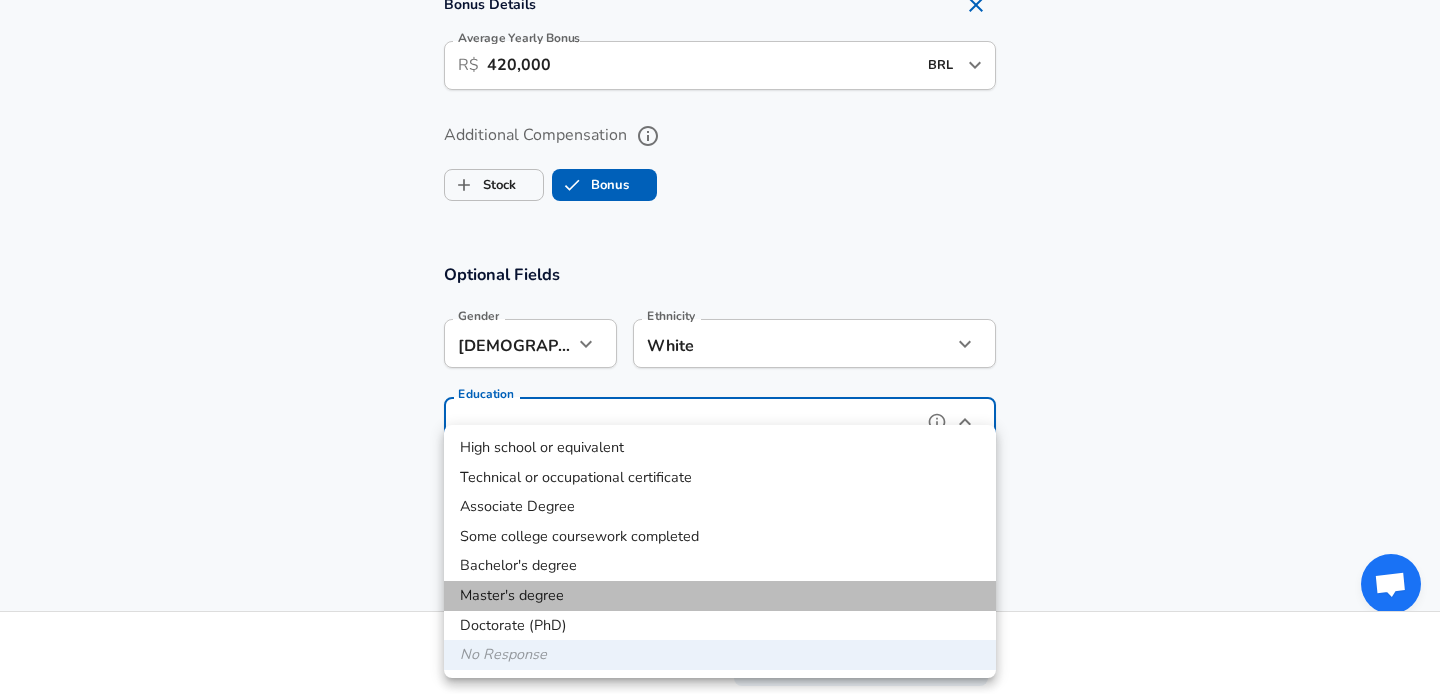 type on "Masters degree" 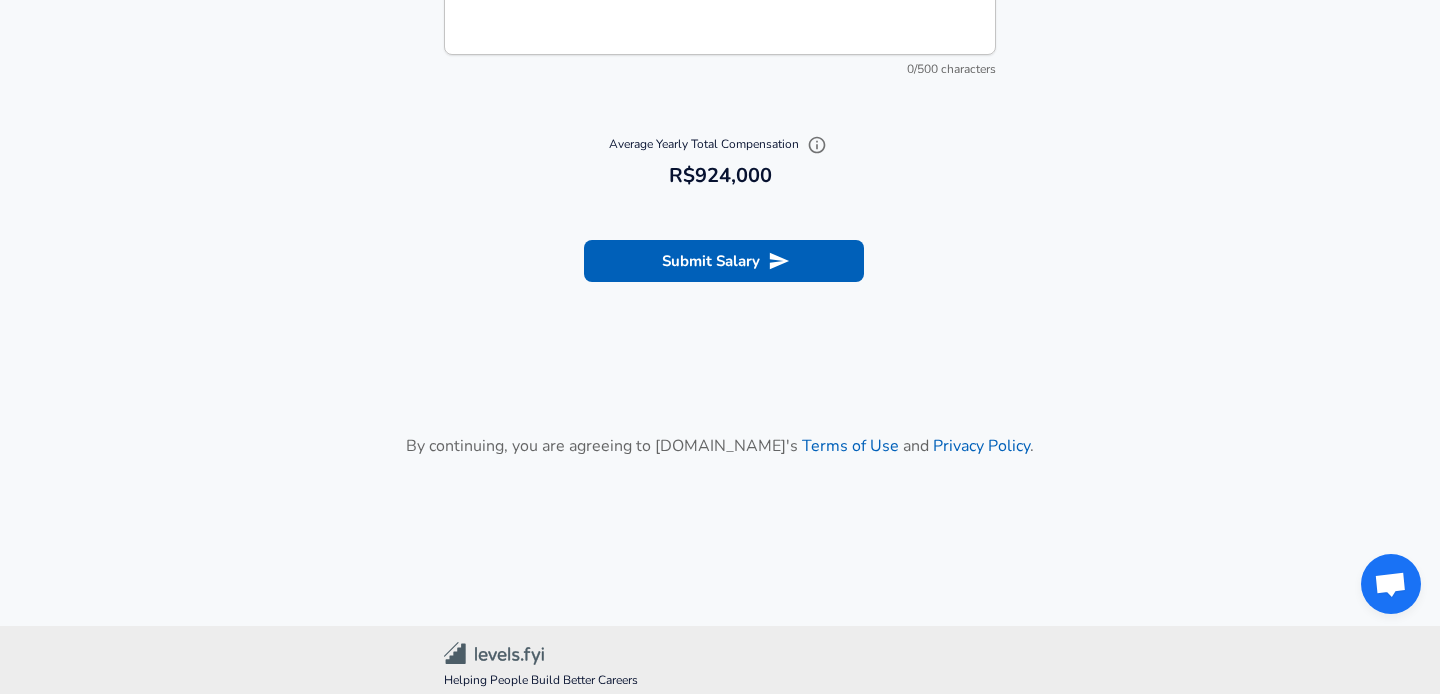 scroll, scrollTop: 2465, scrollLeft: 0, axis: vertical 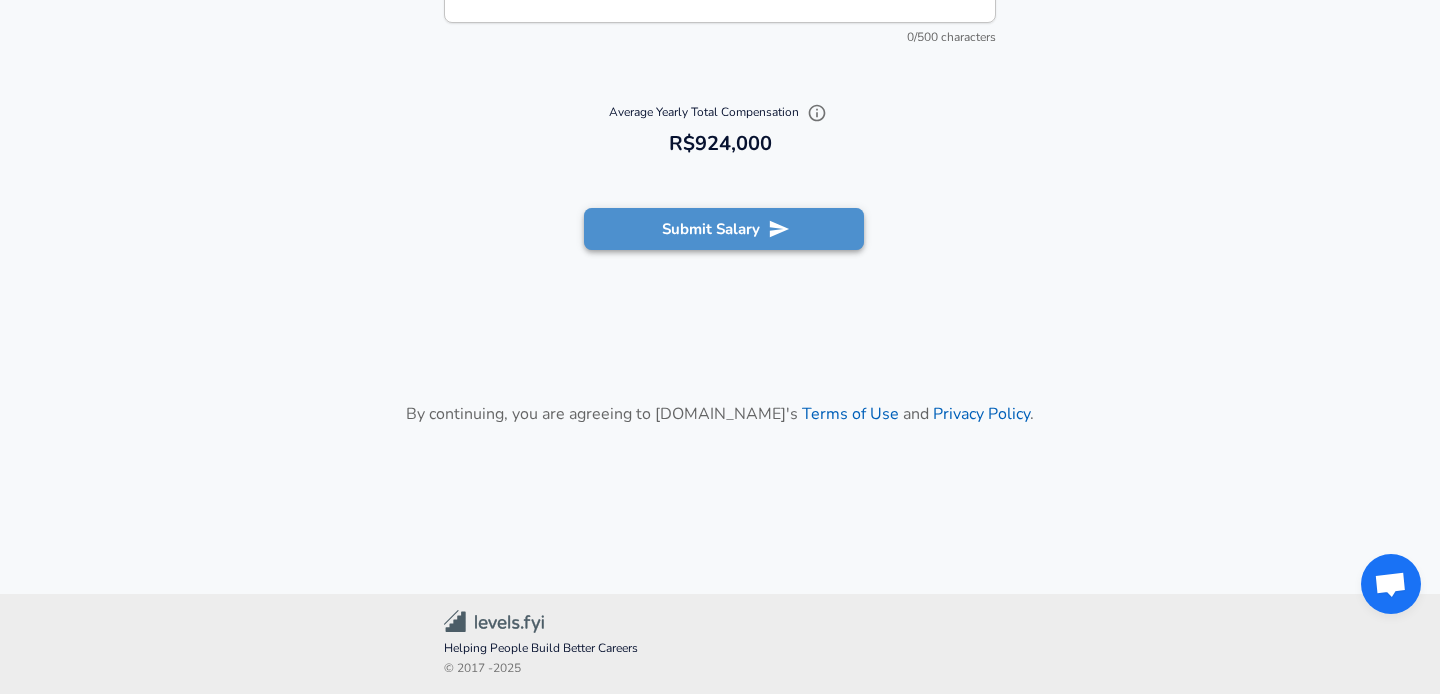 click on "Submit Salary" at bounding box center (724, 229) 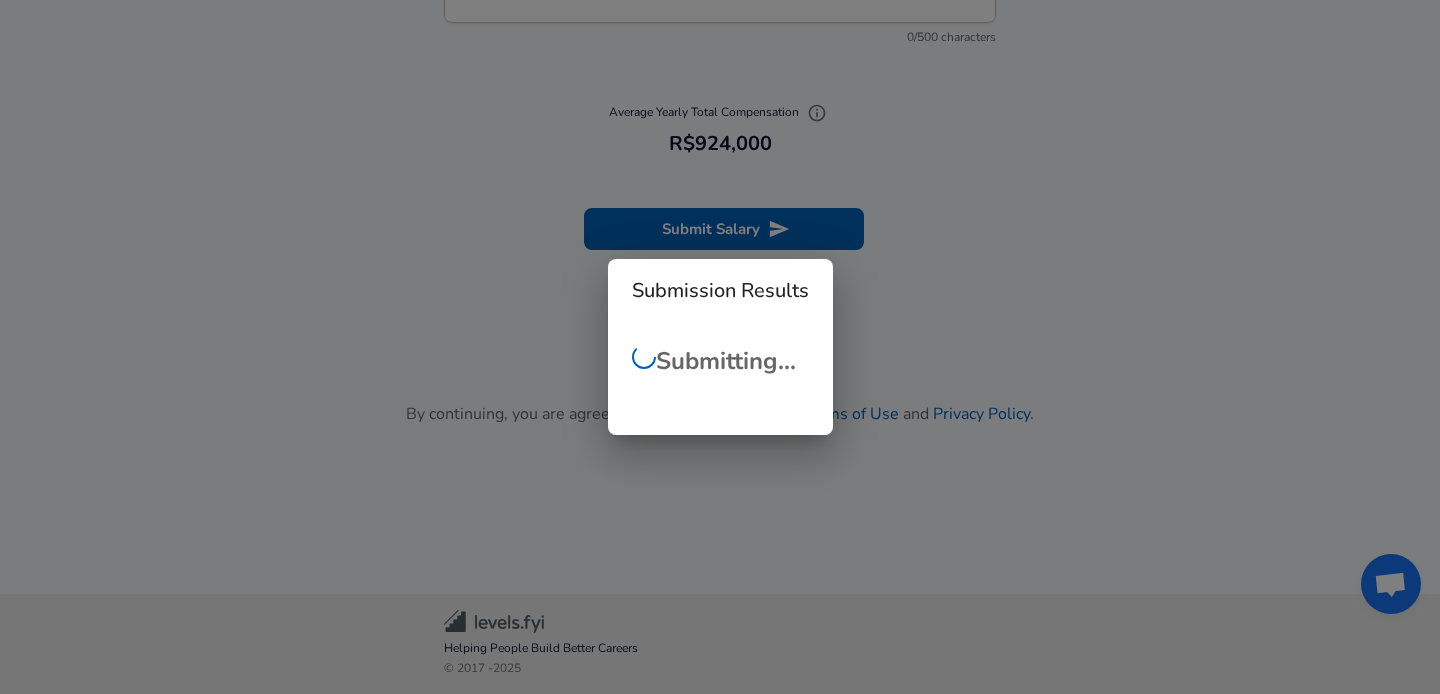 checkbox on "false" 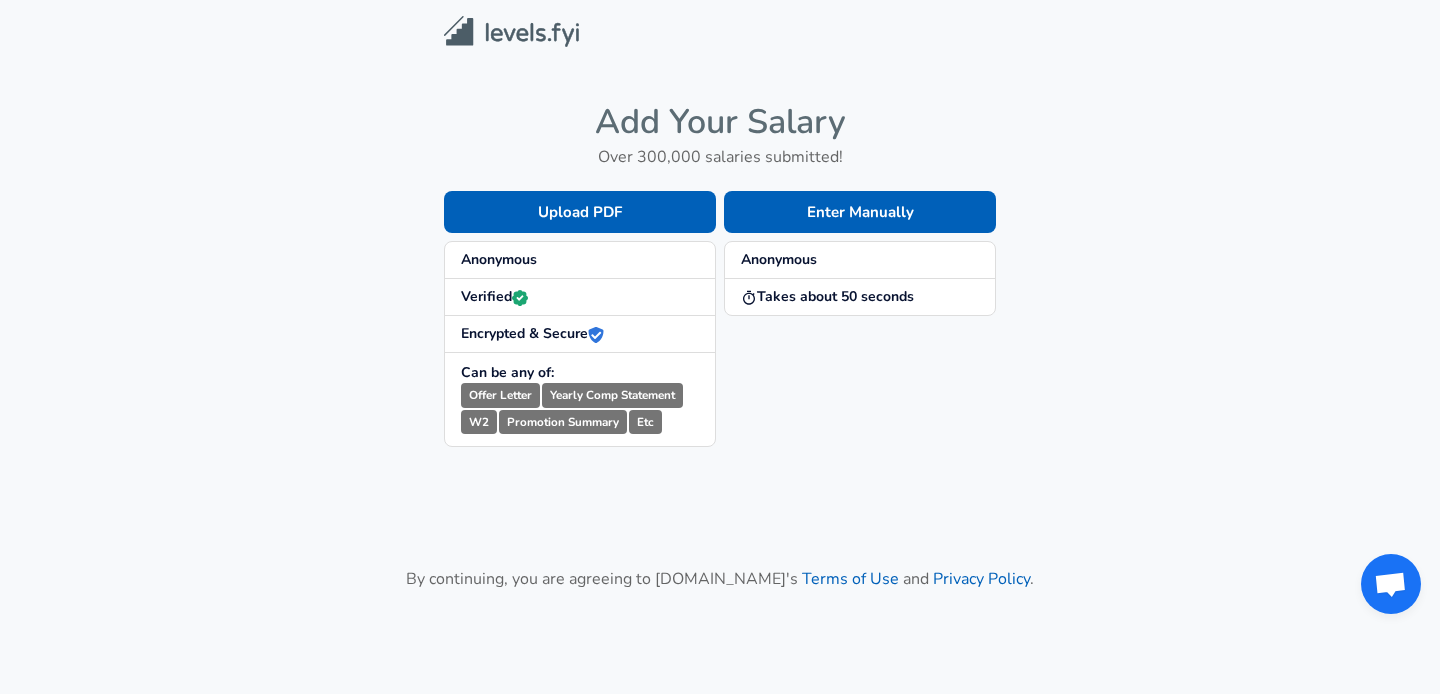 scroll, scrollTop: 0, scrollLeft: 0, axis: both 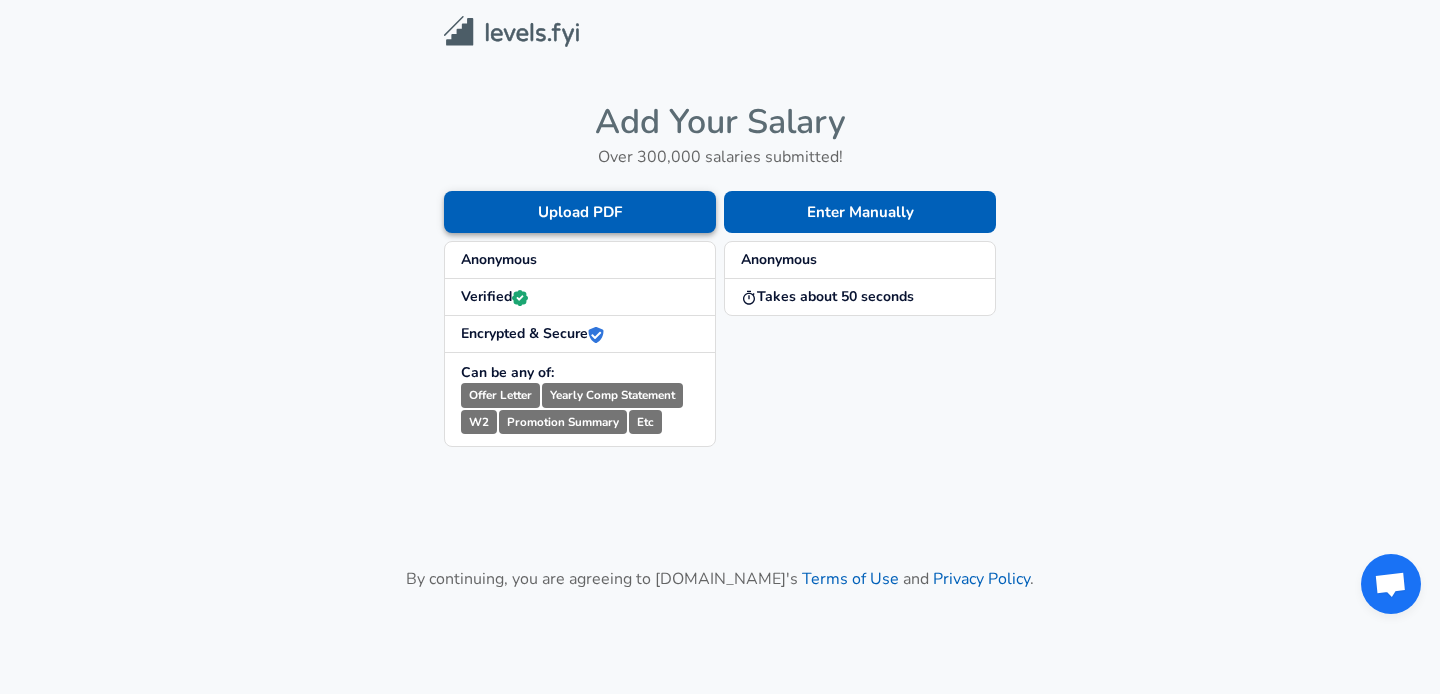 click on "Upload PDF" at bounding box center [580, 212] 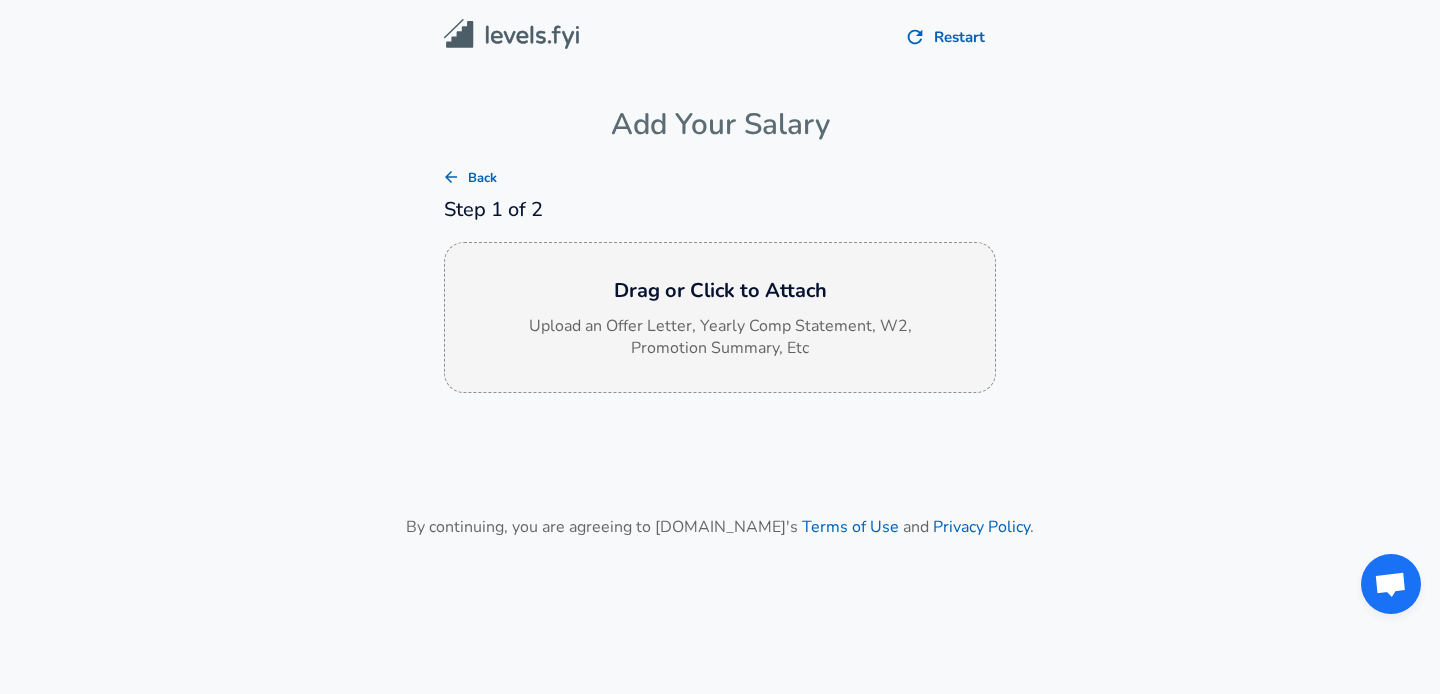 click on "Drag or Click to Attach" at bounding box center [720, 291] 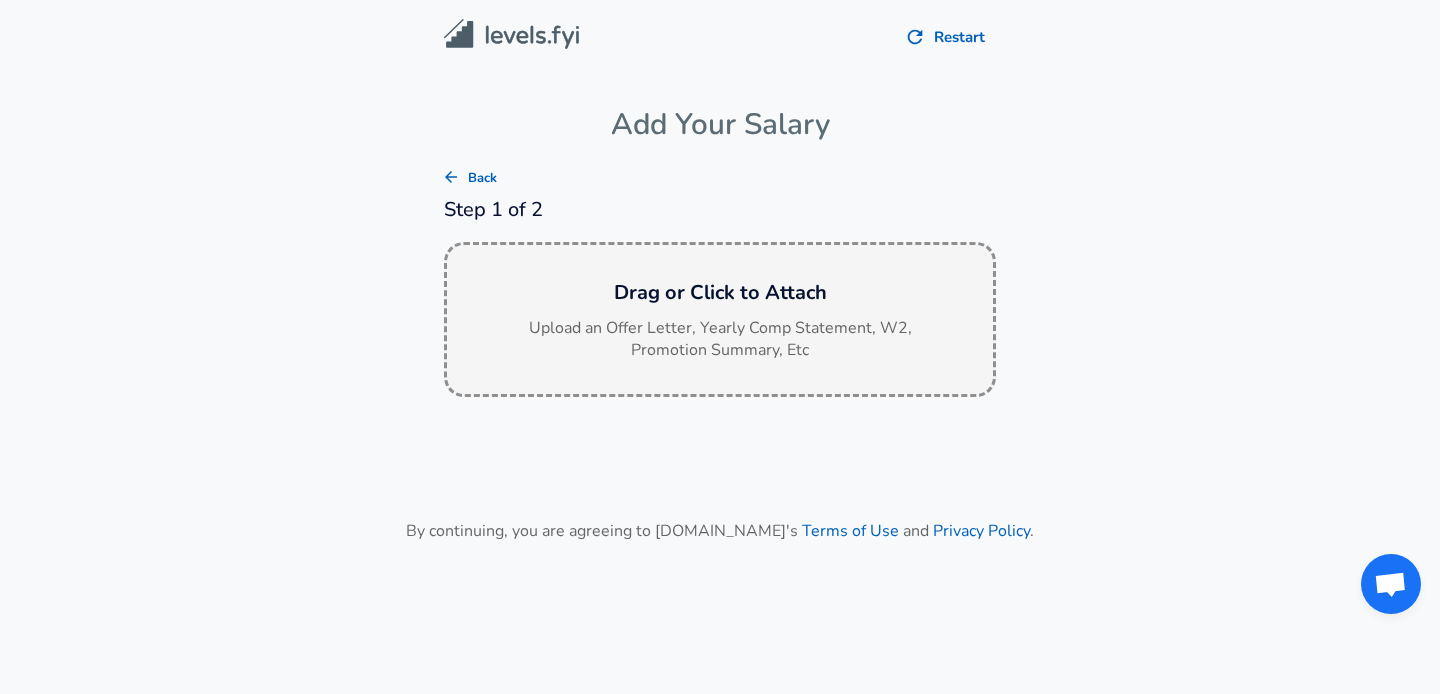 click on "Back" at bounding box center [470, 178] 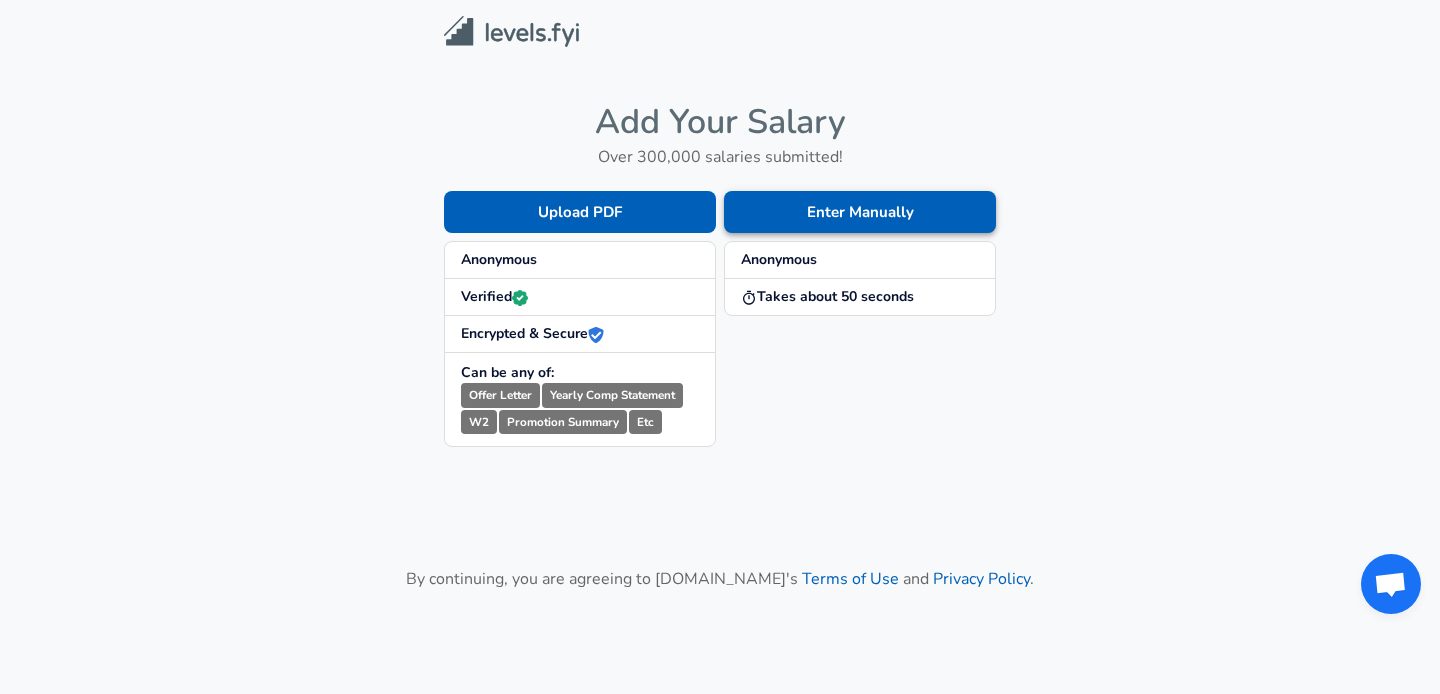 click on "Enter Manually" at bounding box center (860, 212) 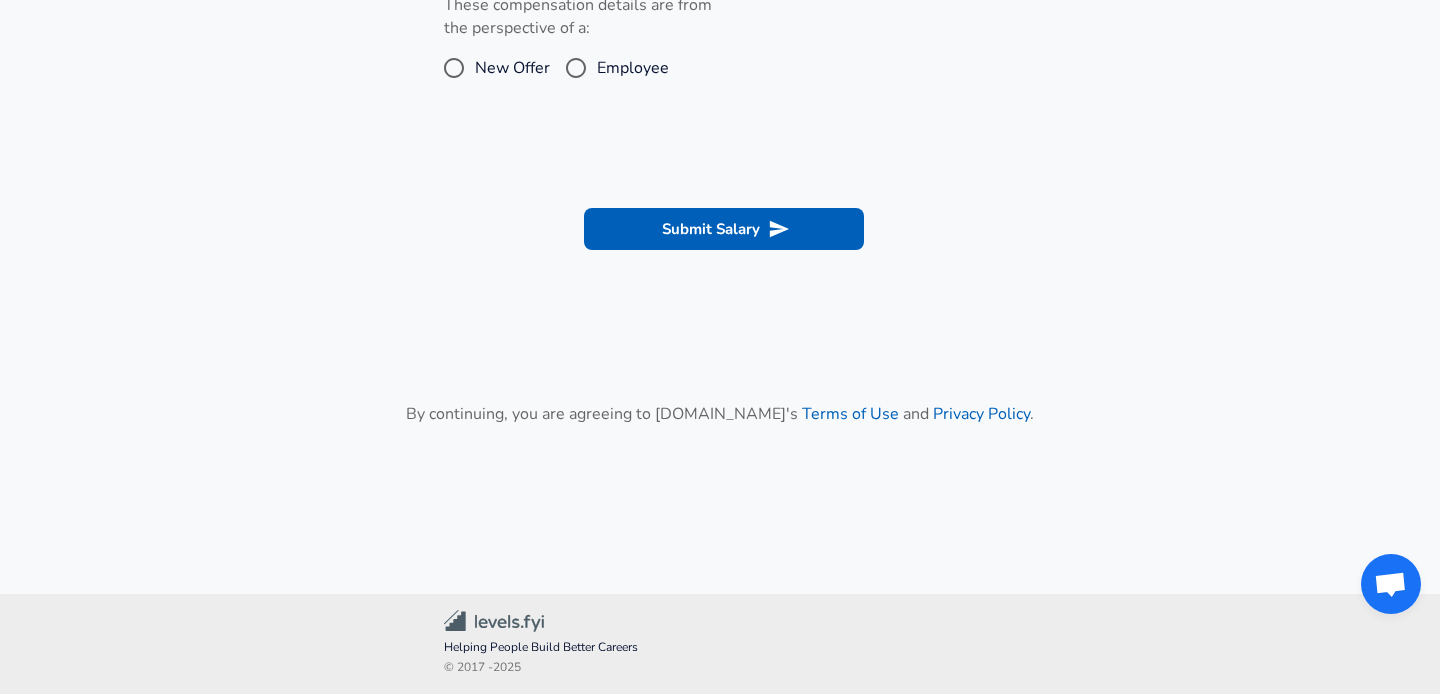 scroll, scrollTop: 0, scrollLeft: 0, axis: both 